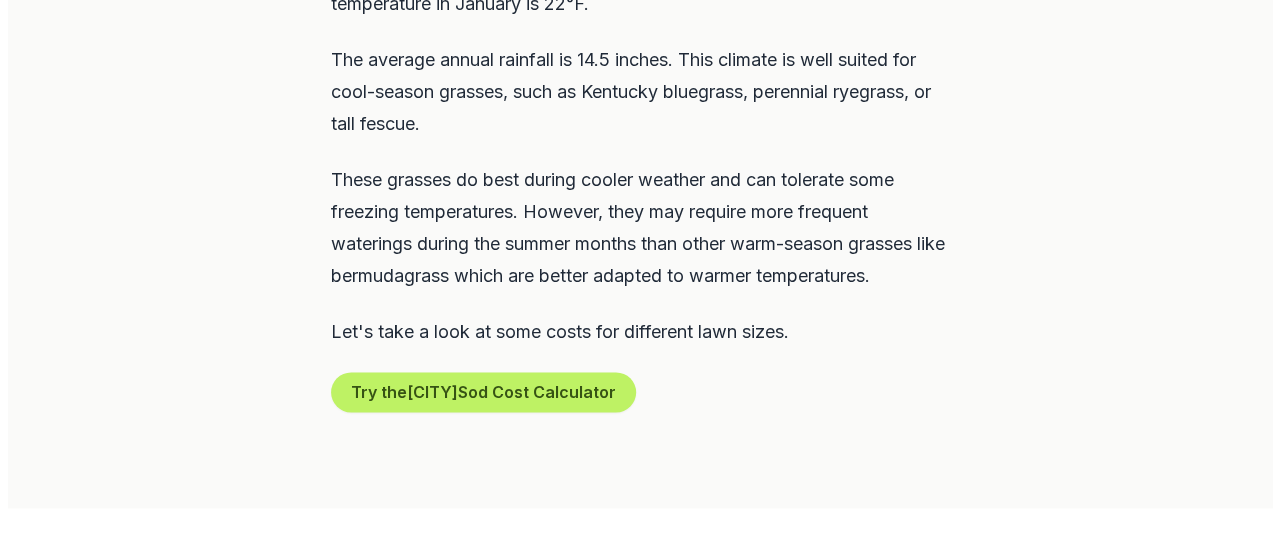 scroll, scrollTop: 1300, scrollLeft: 0, axis: vertical 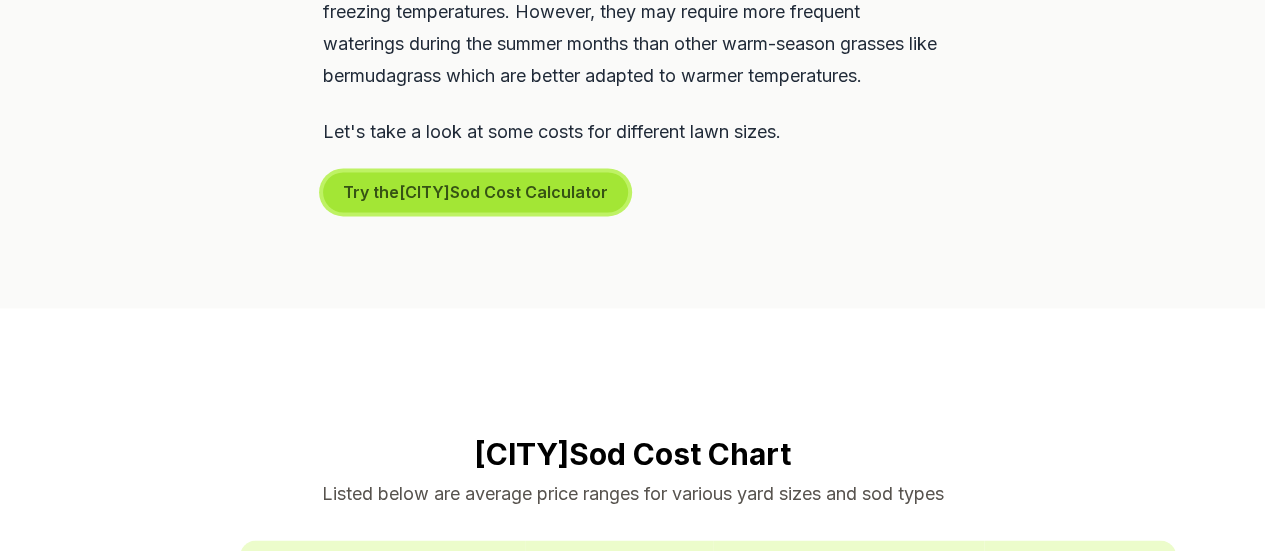 click on "Try the  [CITY]  Sod Cost Calculator" at bounding box center [475, 192] 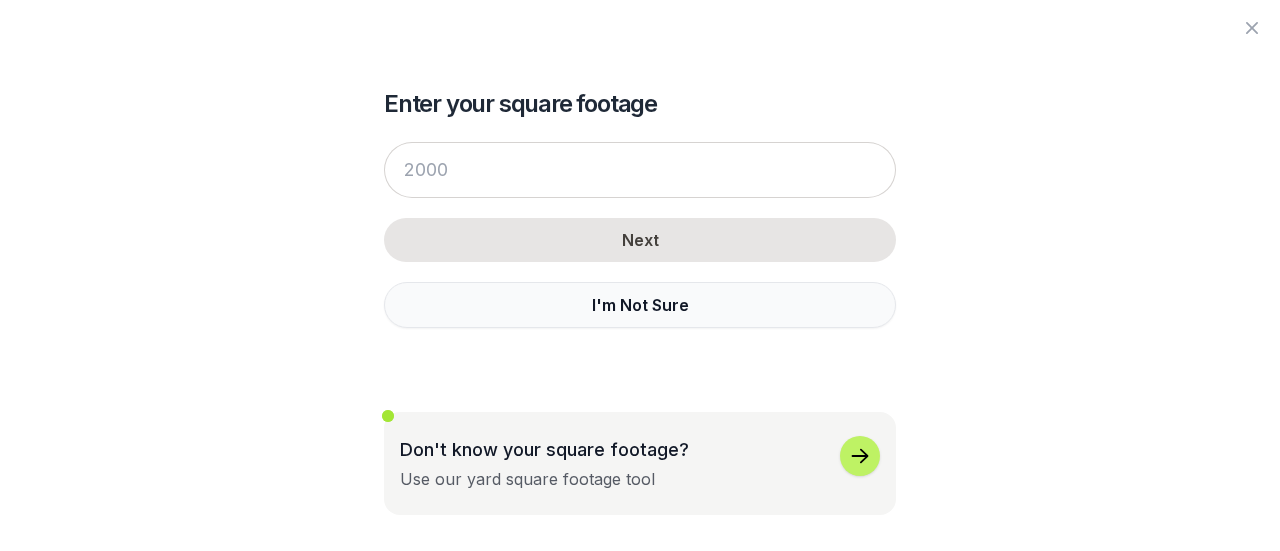 click on "I'm Not Sure" at bounding box center (640, 305) 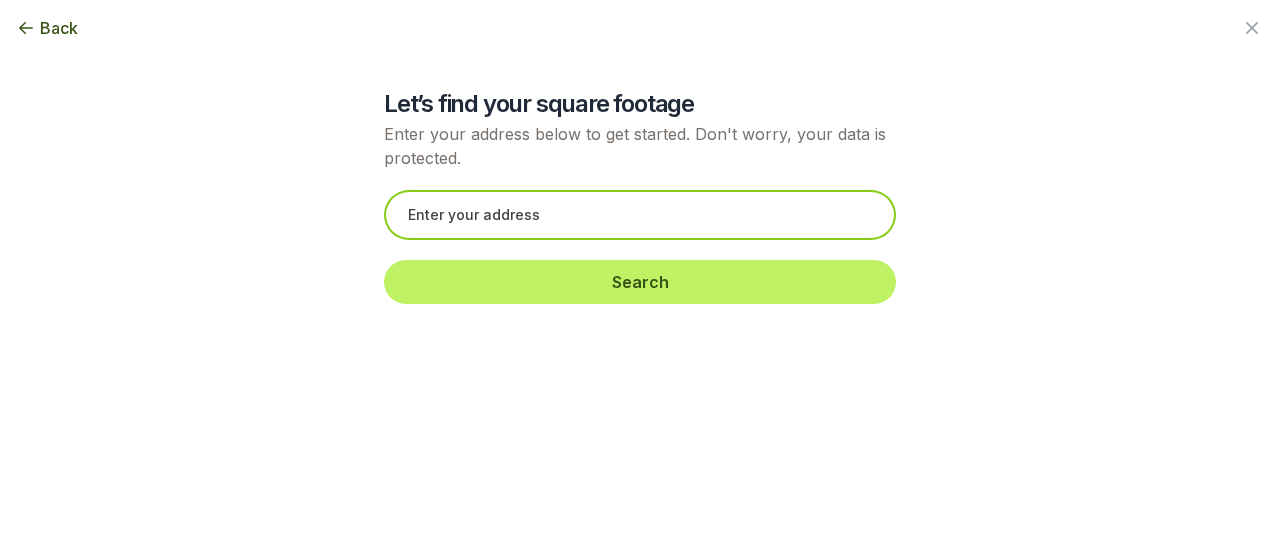click at bounding box center (640, 215) 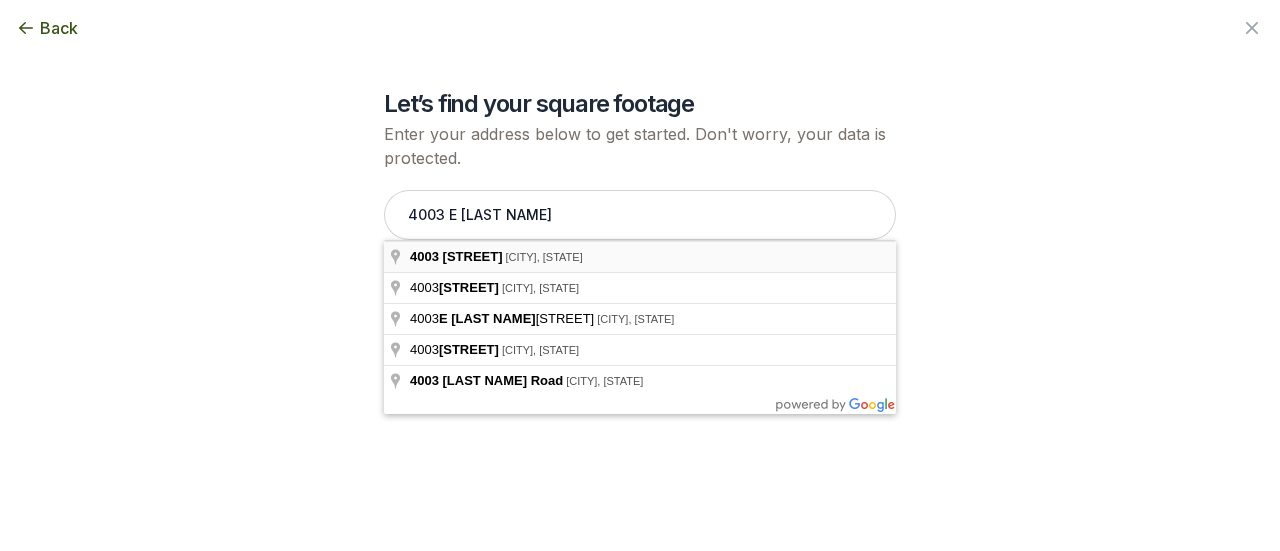 type on "4003 East [STREET], [CITY], [STATE]" 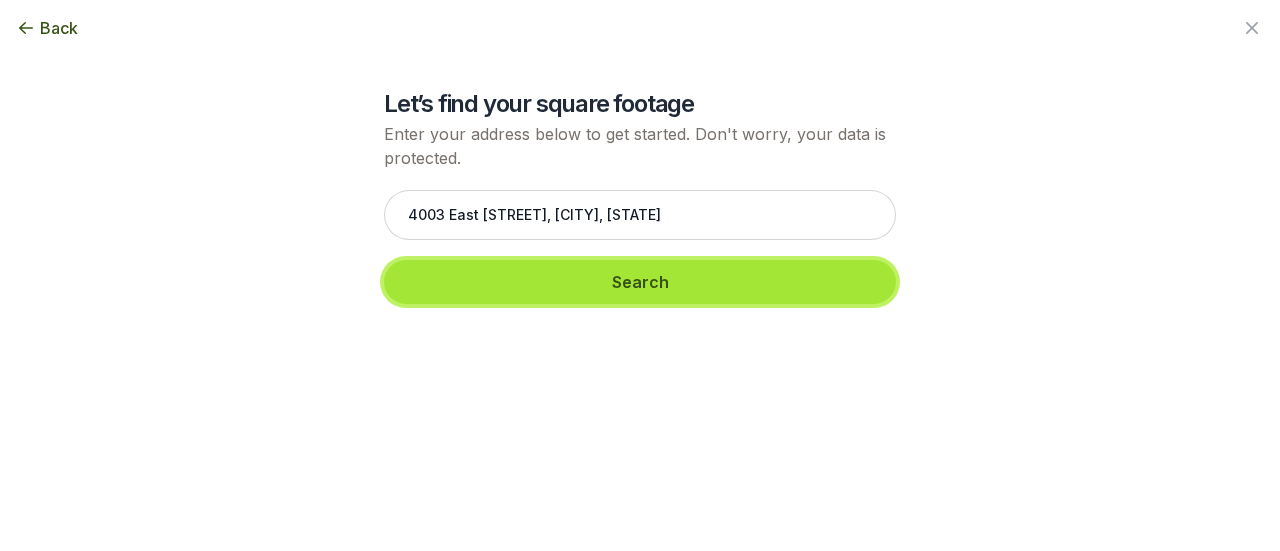 click on "Search" at bounding box center [640, 282] 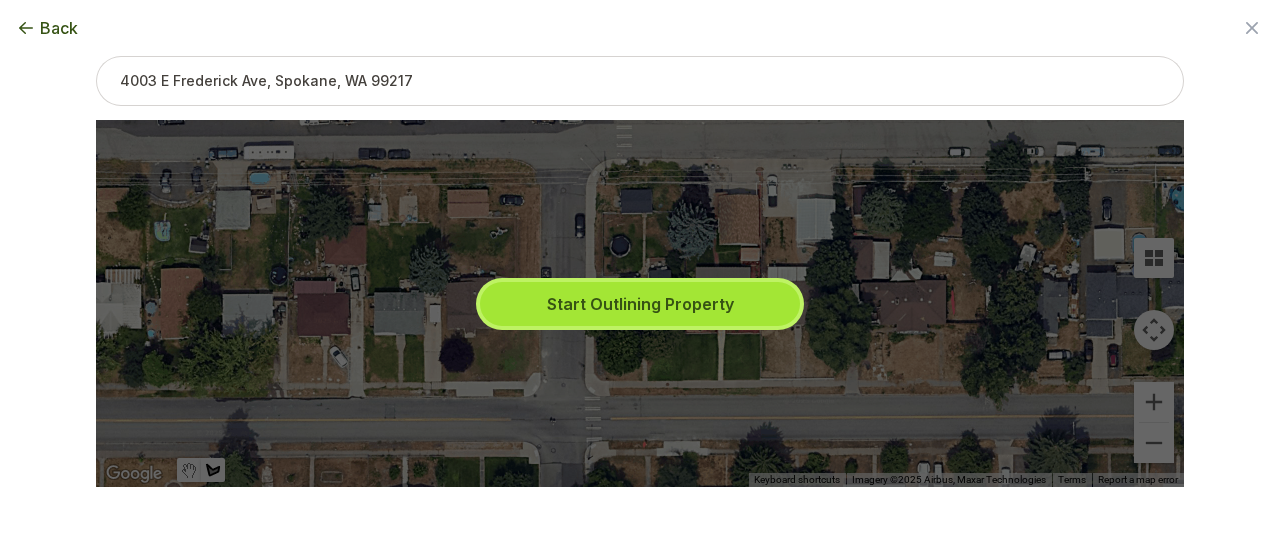 click on "Start Outlining Property" at bounding box center [640, 304] 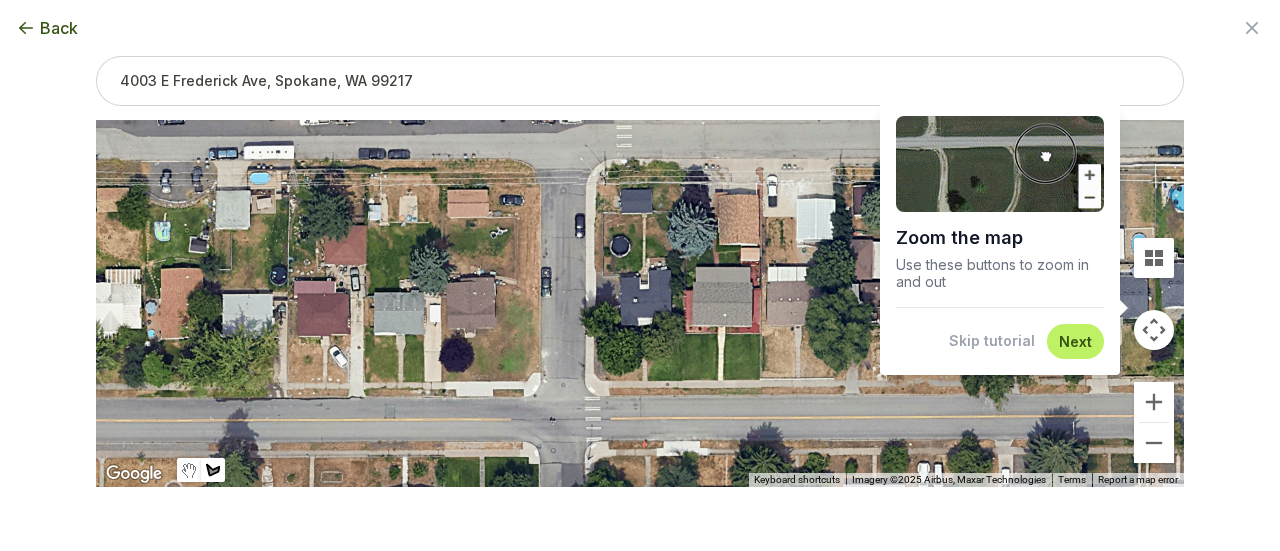 click at bounding box center [1000, 164] 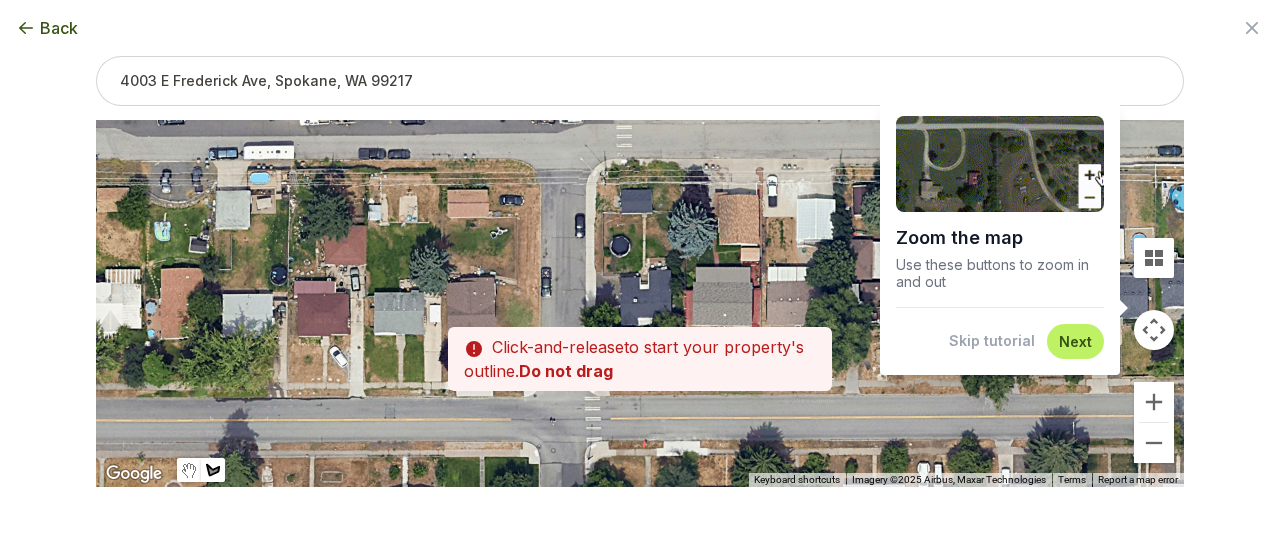 click at bounding box center (640, 303) 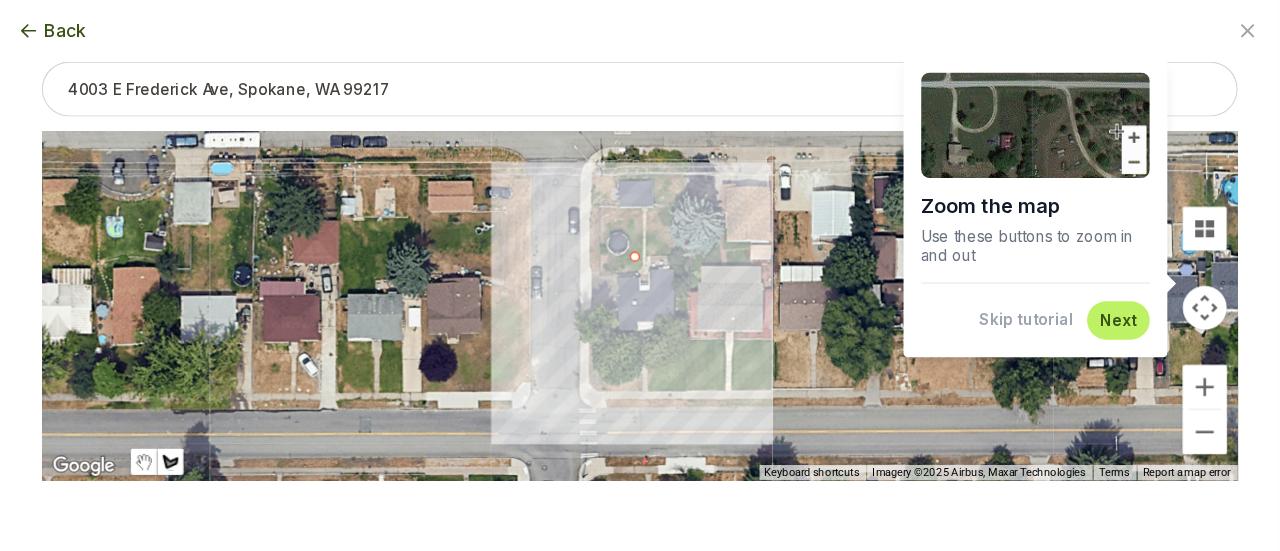 scroll, scrollTop: 1300, scrollLeft: 0, axis: vertical 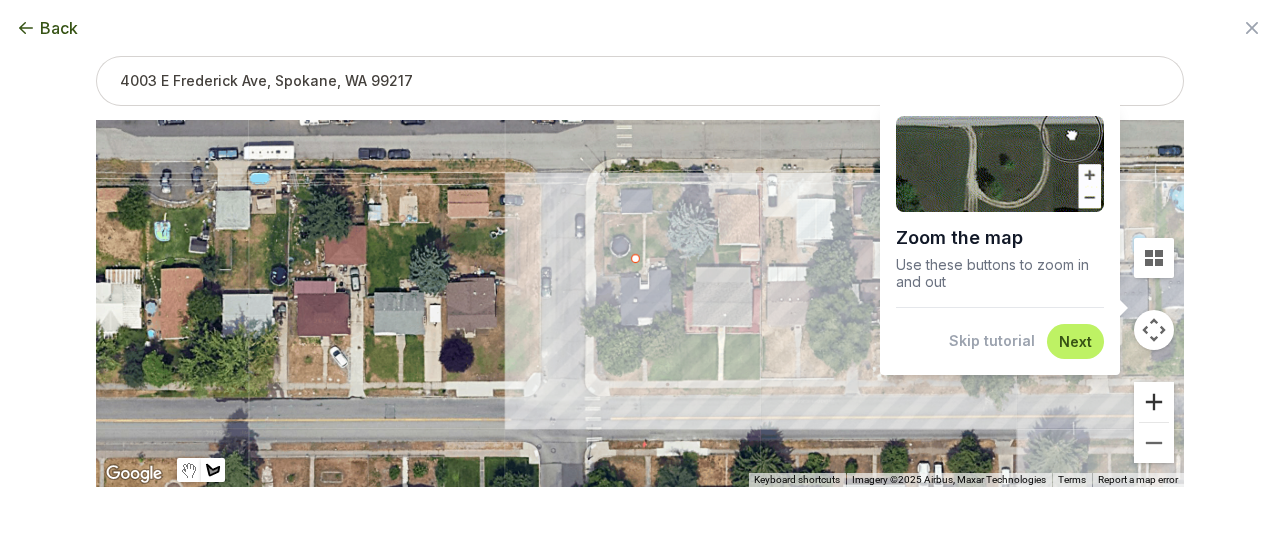 click at bounding box center [1154, 402] 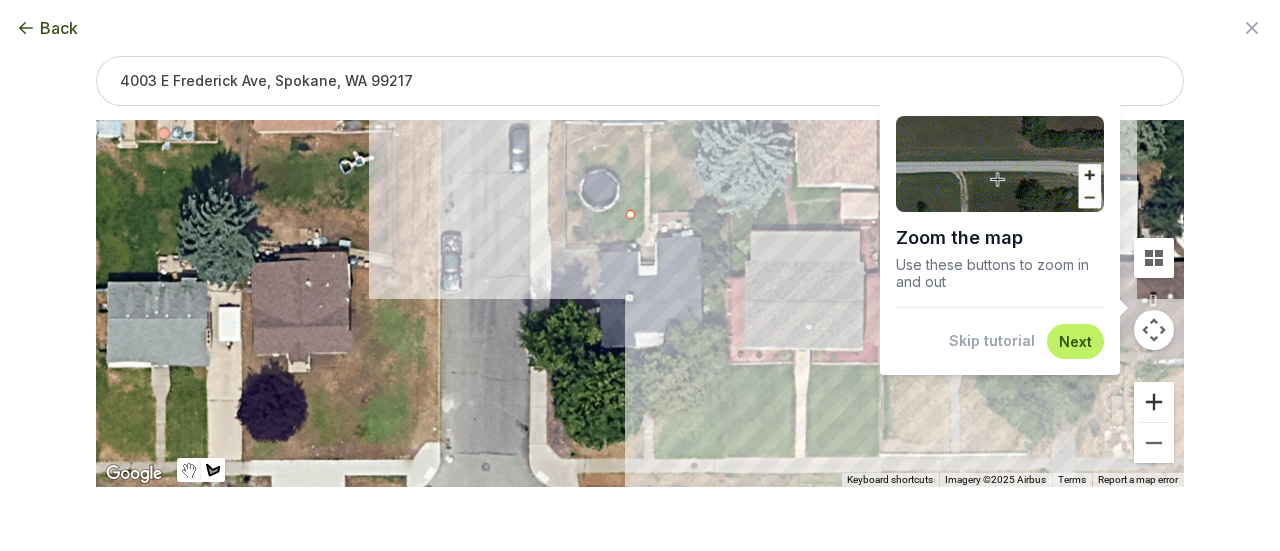click at bounding box center [1154, 402] 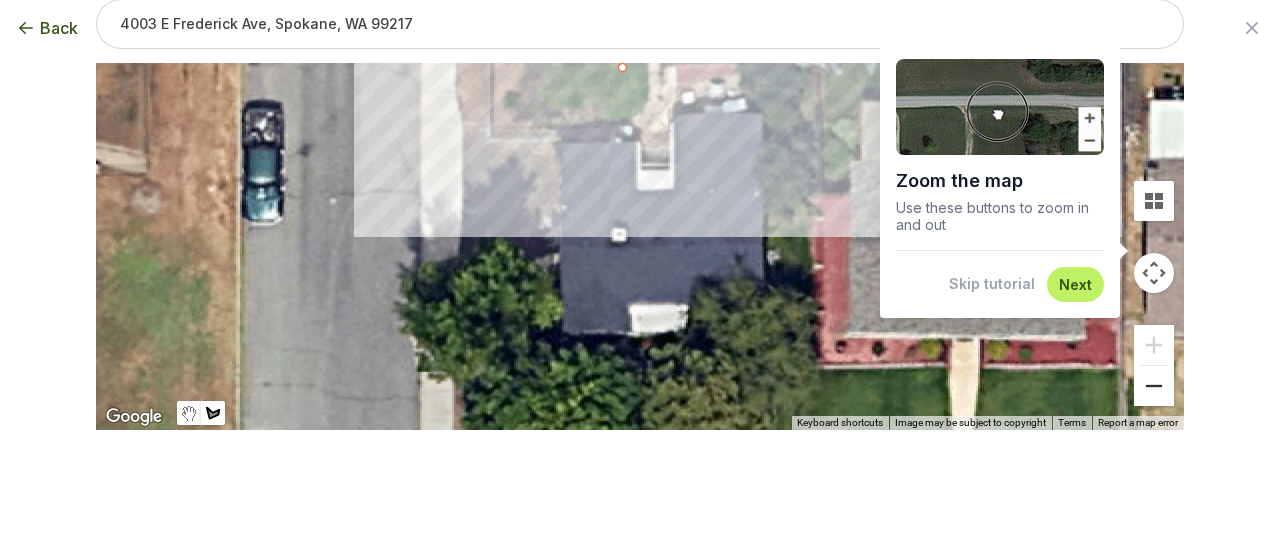 scroll, scrollTop: 100, scrollLeft: 0, axis: vertical 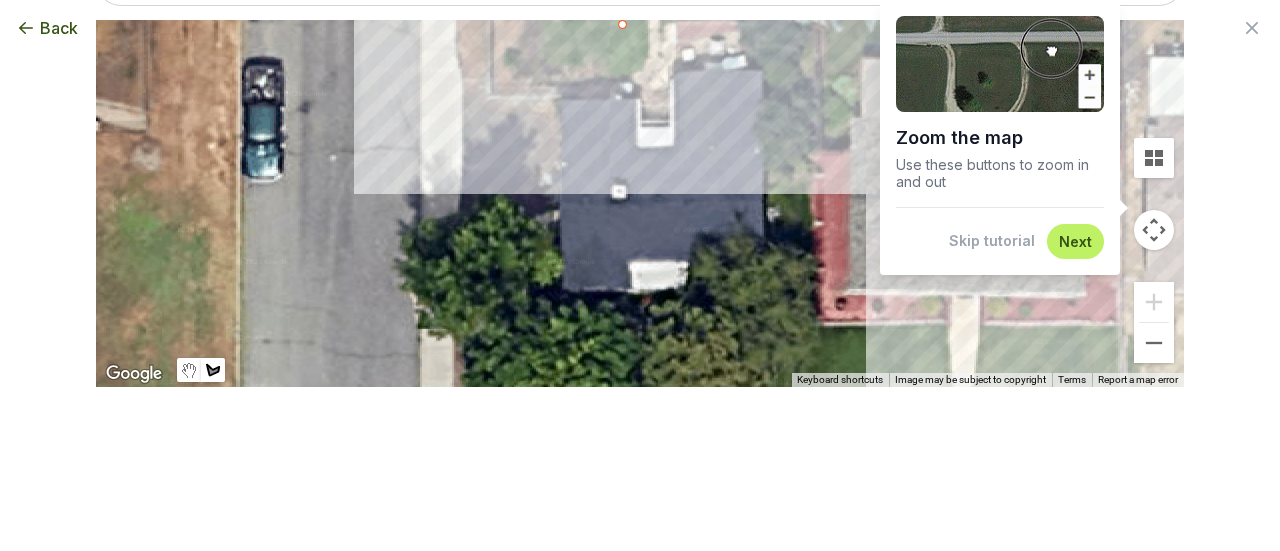 click at bounding box center (1154, 230) 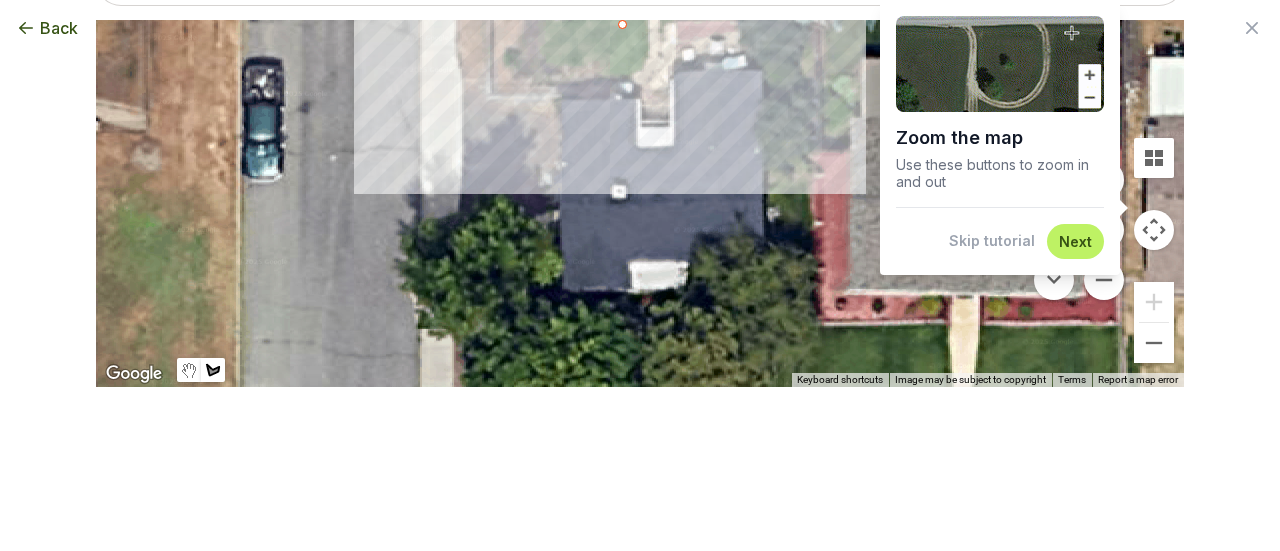 scroll, scrollTop: 0, scrollLeft: 0, axis: both 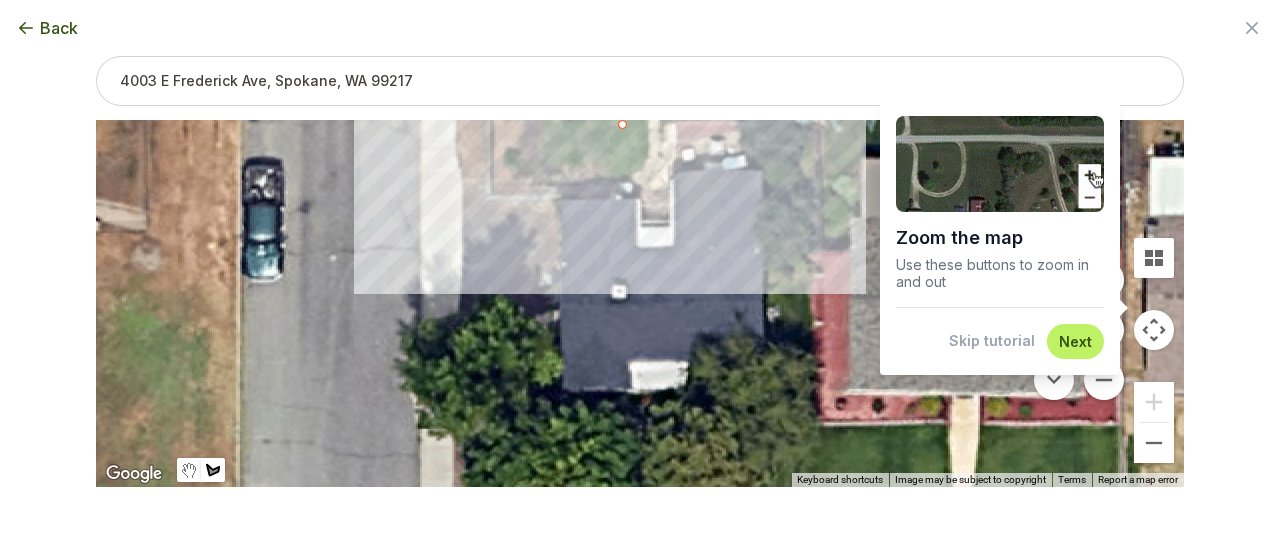 click on "Next" at bounding box center (1075, 341) 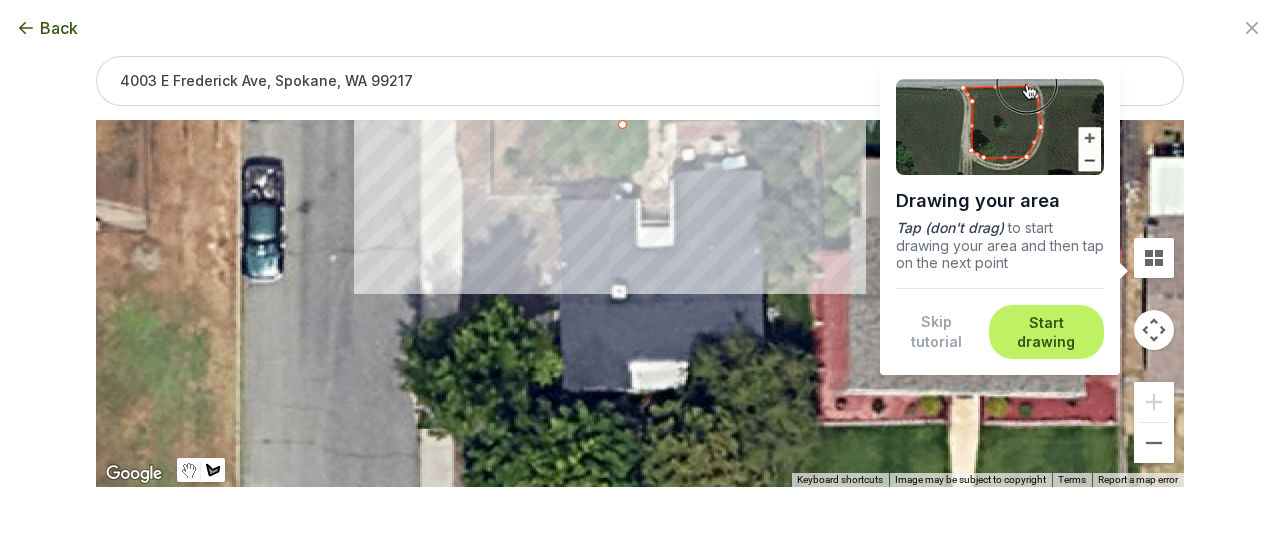 click on "Start drawing" at bounding box center (1046, 332) 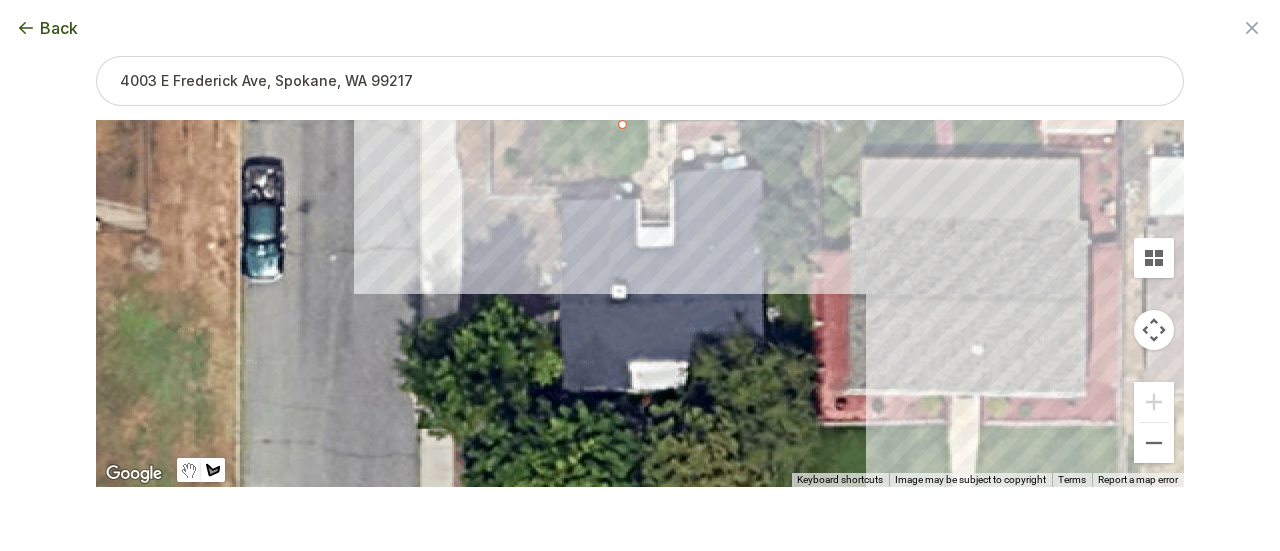 click at bounding box center [1154, 330] 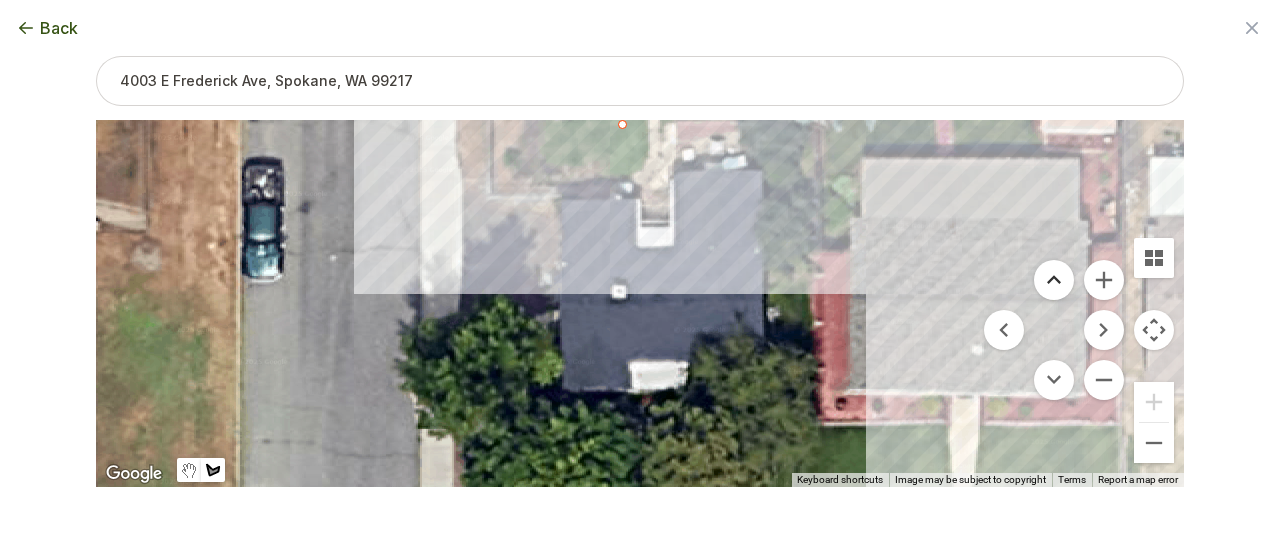 click at bounding box center [1054, 280] 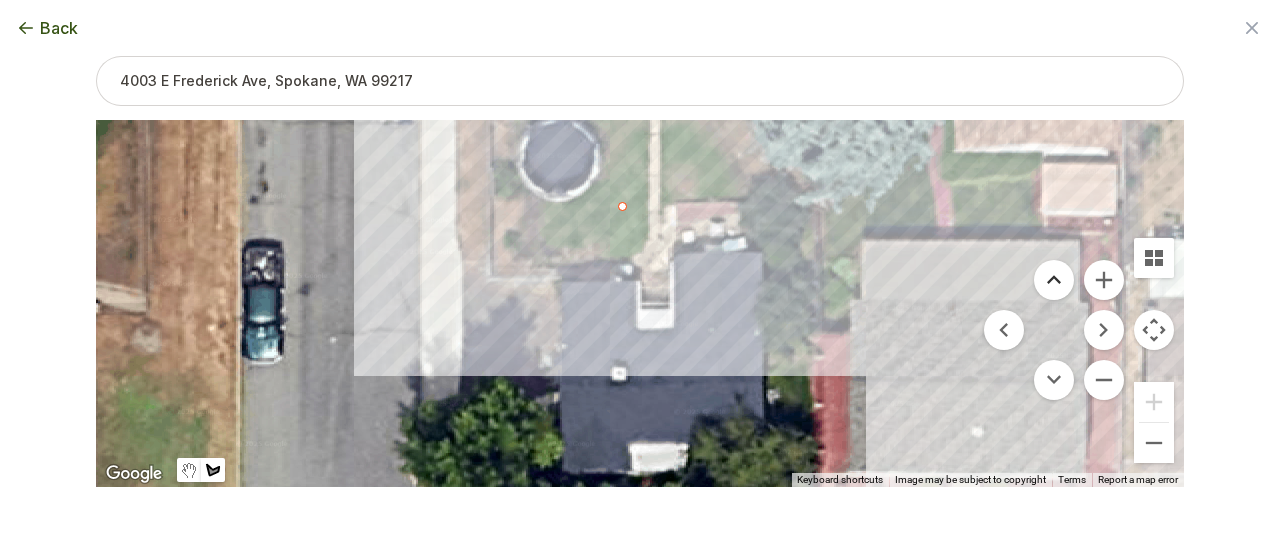click at bounding box center (1054, 280) 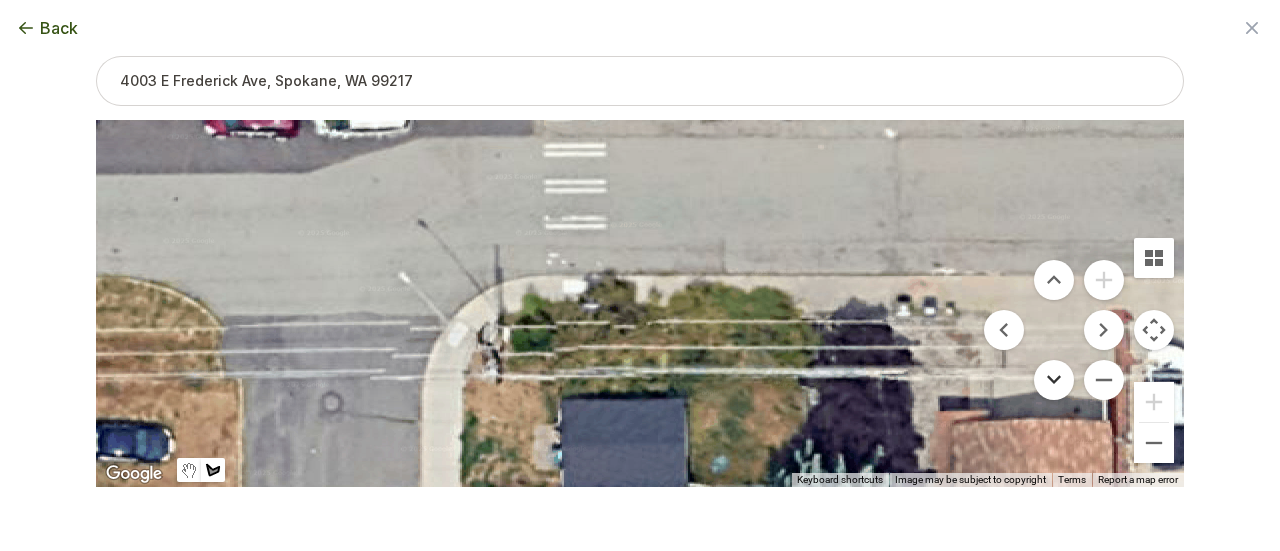 click at bounding box center [1054, 380] 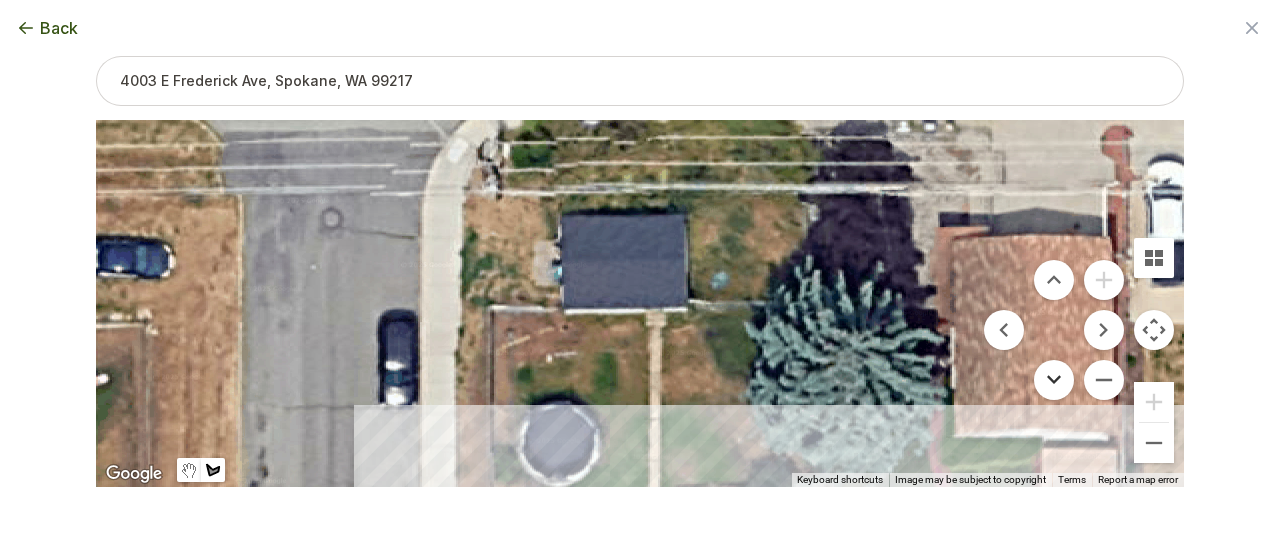 click at bounding box center [1054, 380] 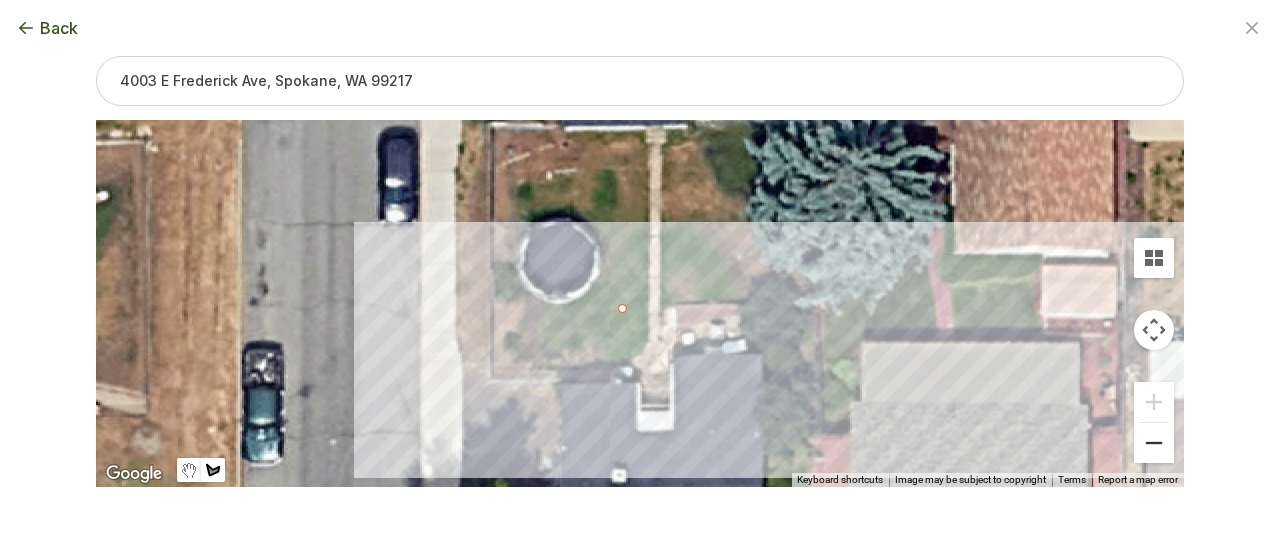 click at bounding box center [1154, 443] 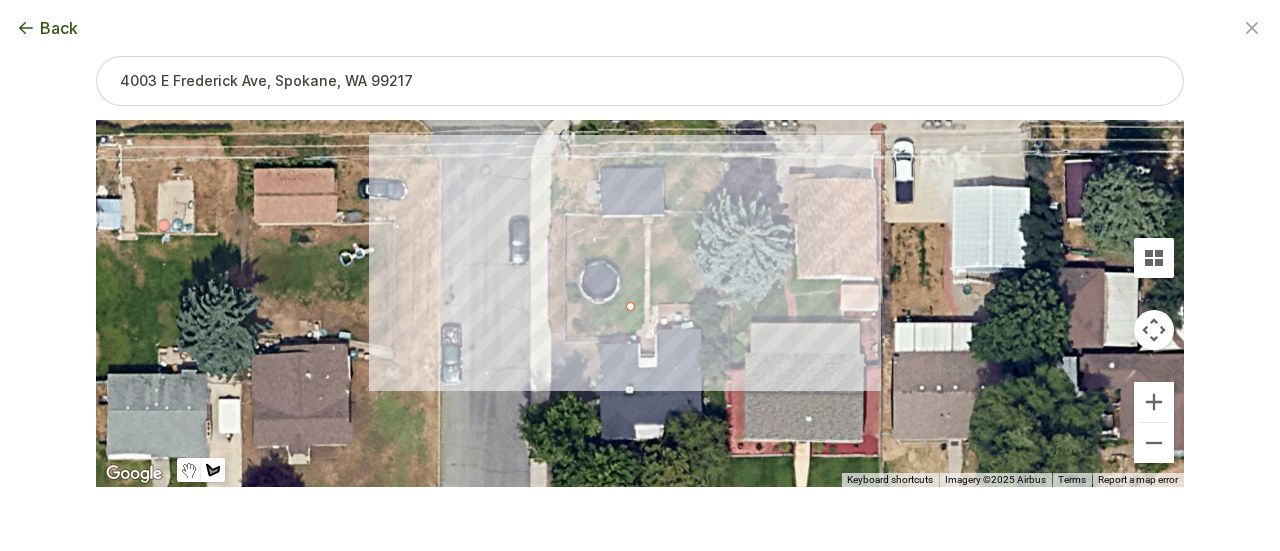 click at bounding box center [640, 304] 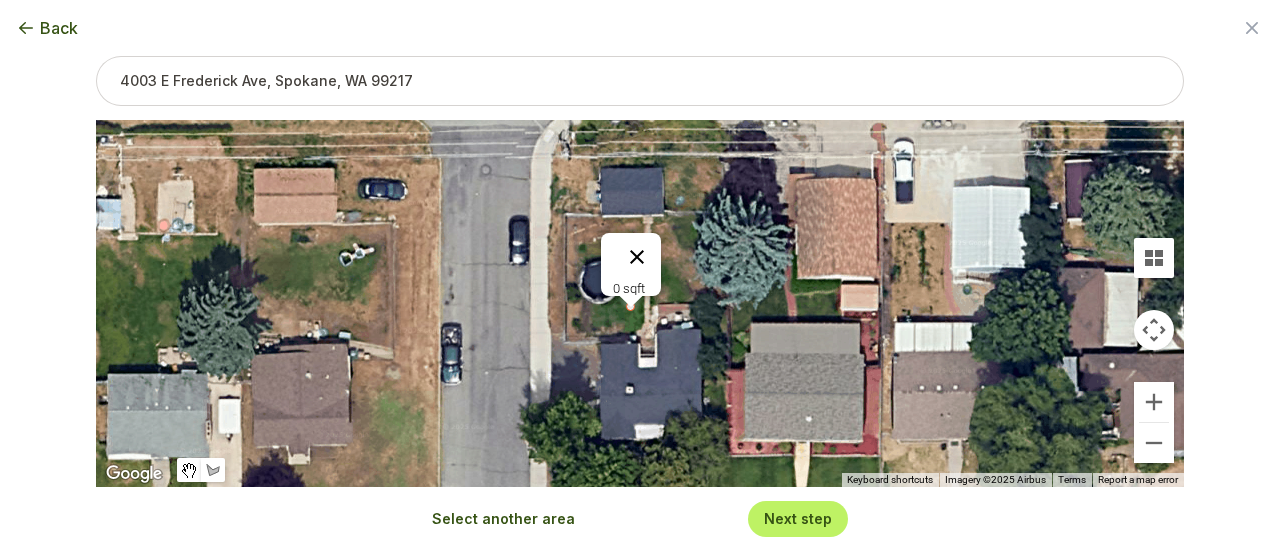 click at bounding box center (637, 257) 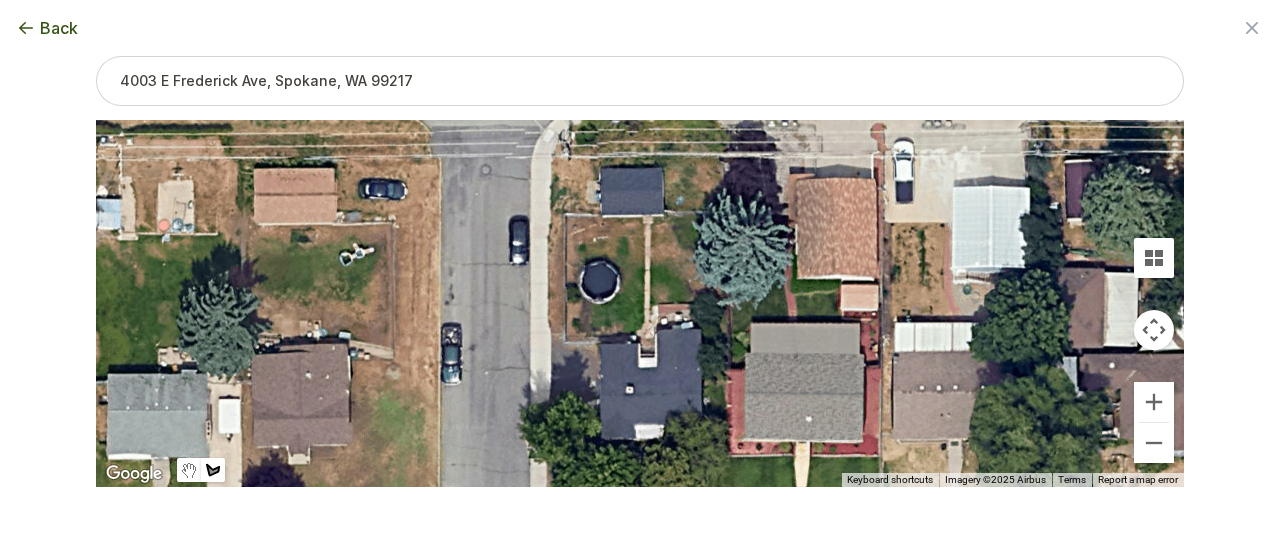 click at bounding box center (640, 304) 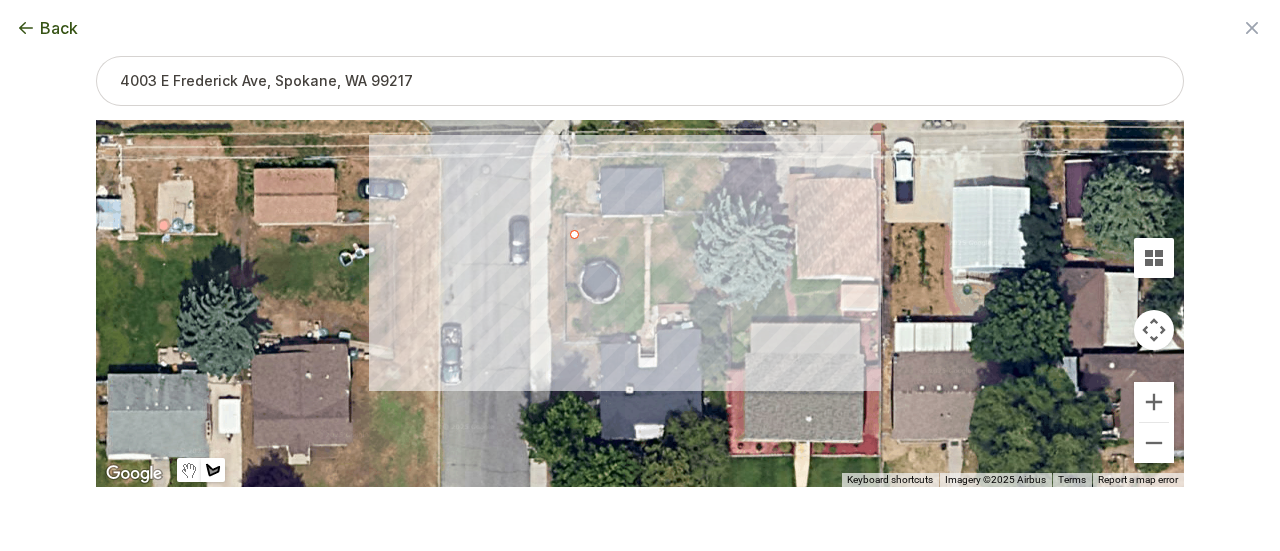 click at bounding box center (640, 304) 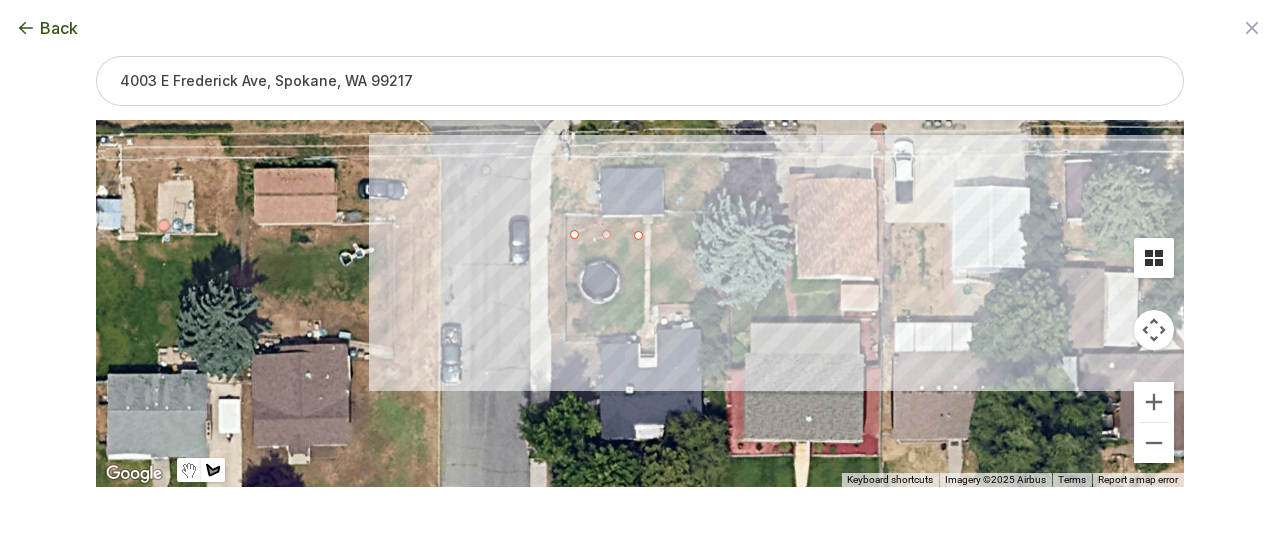 click at bounding box center (1154, 258) 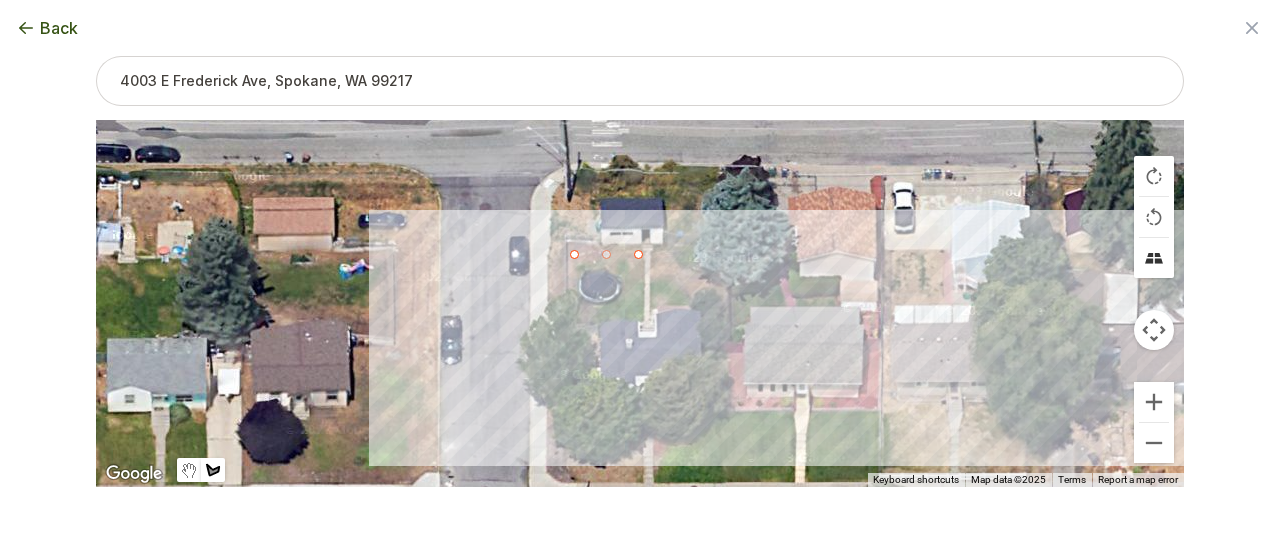 click at bounding box center [1154, 258] 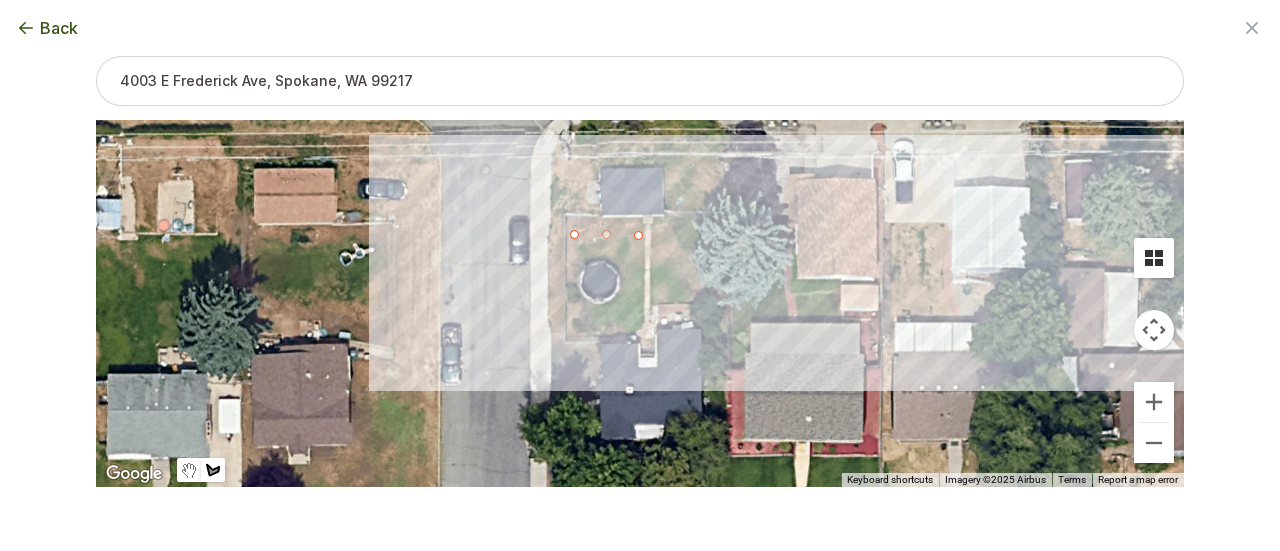 click at bounding box center (1154, 258) 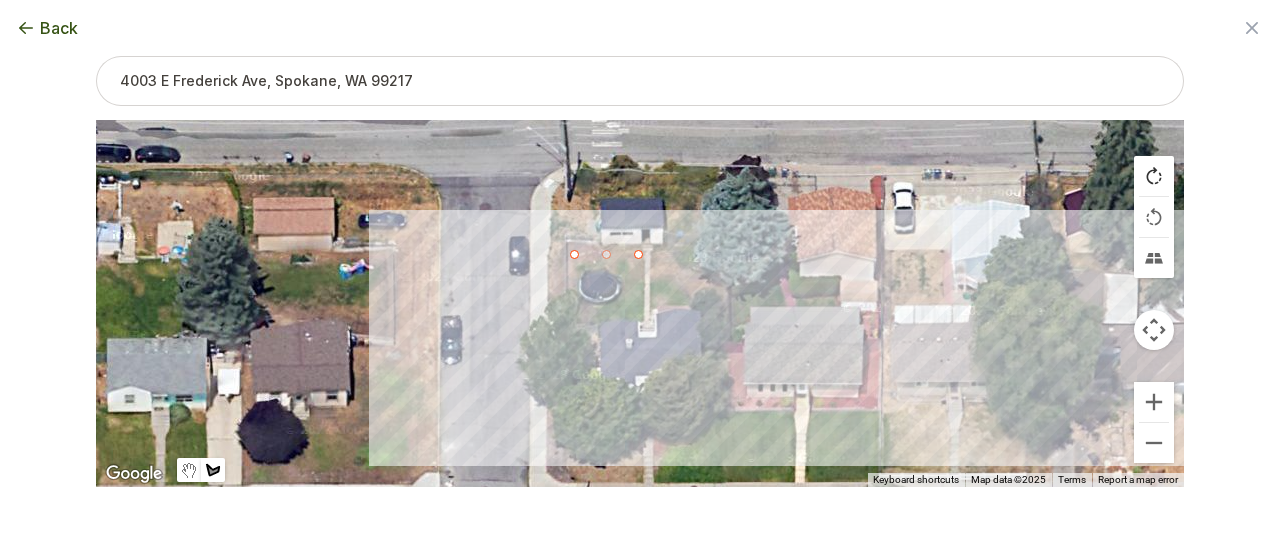 click at bounding box center (1154, 176) 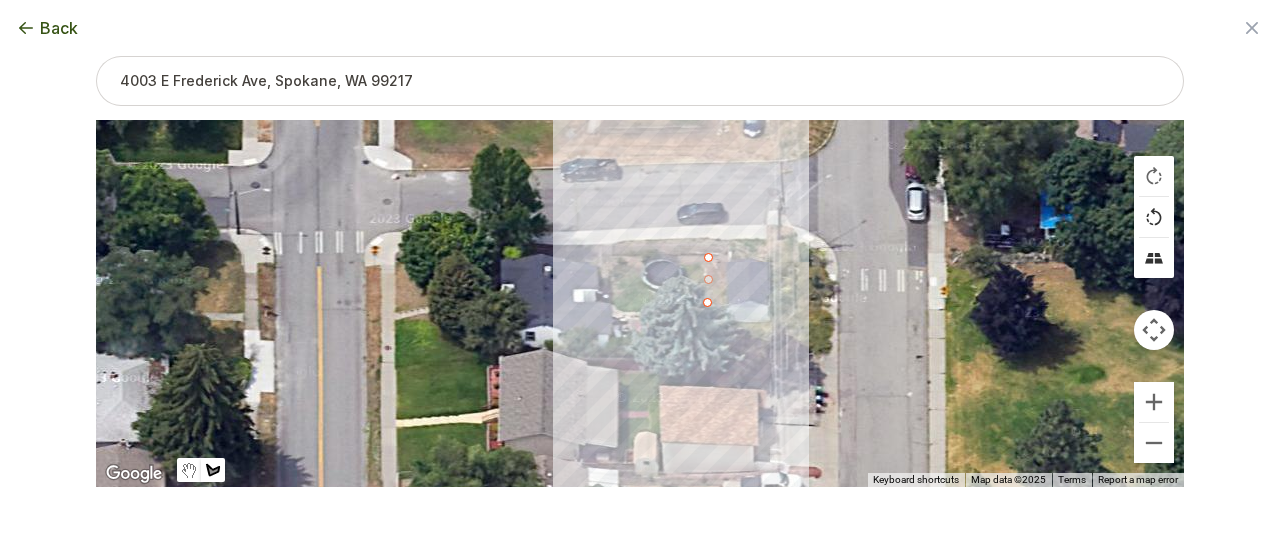 drag, startPoint x: 1135, startPoint y: 216, endPoint x: 1146, endPoint y: 245, distance: 31.016125 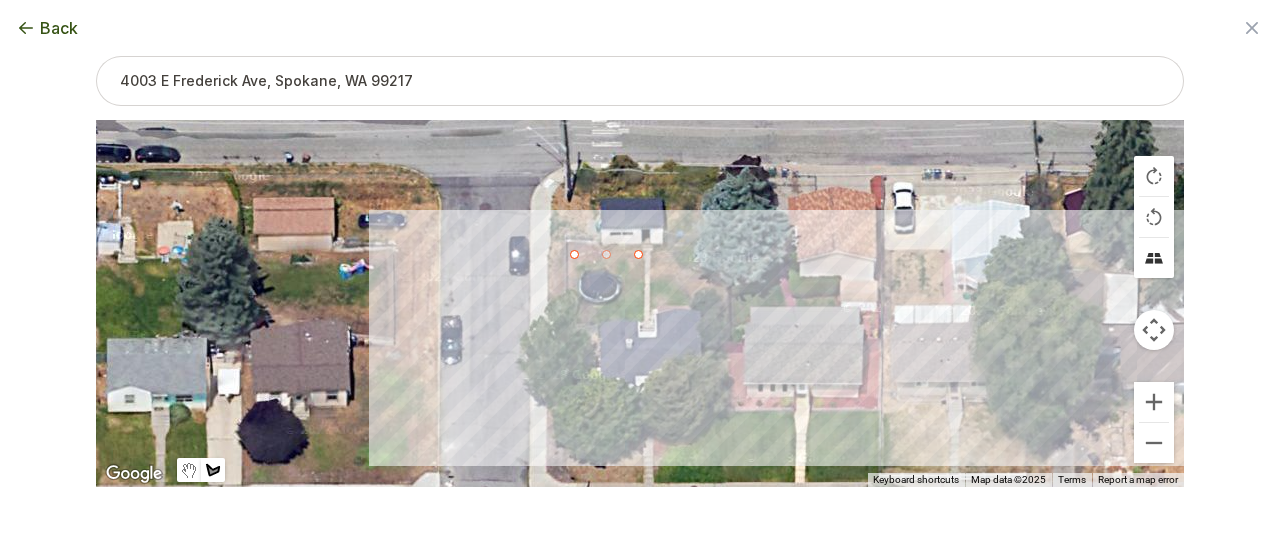 drag, startPoint x: 1144, startPoint y: 247, endPoint x: 674, endPoint y: 280, distance: 471.15707 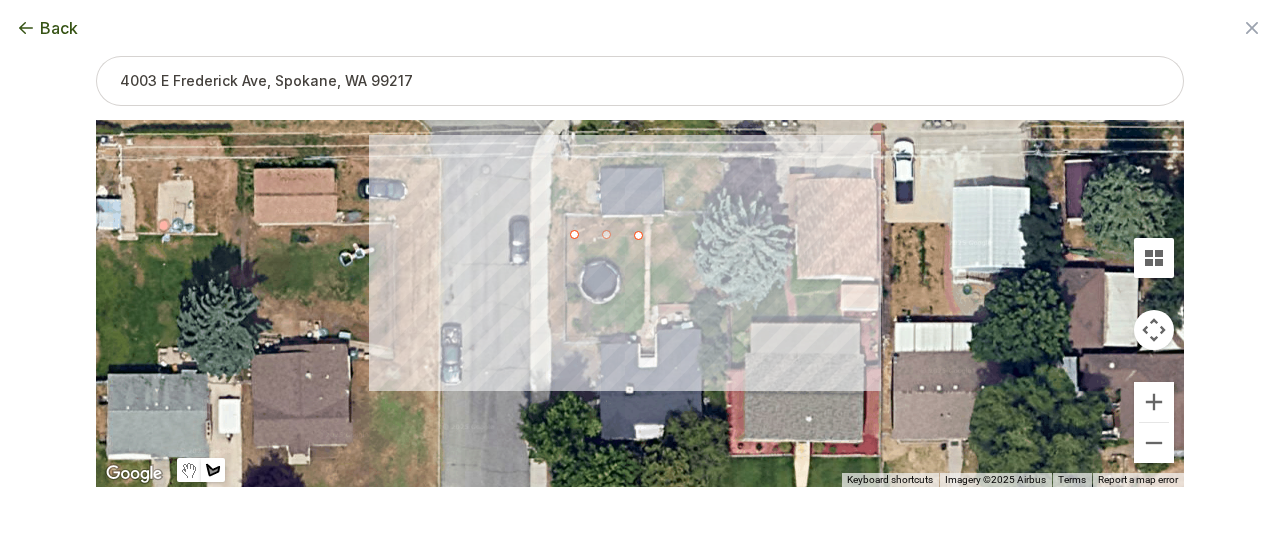 click at bounding box center [640, 304] 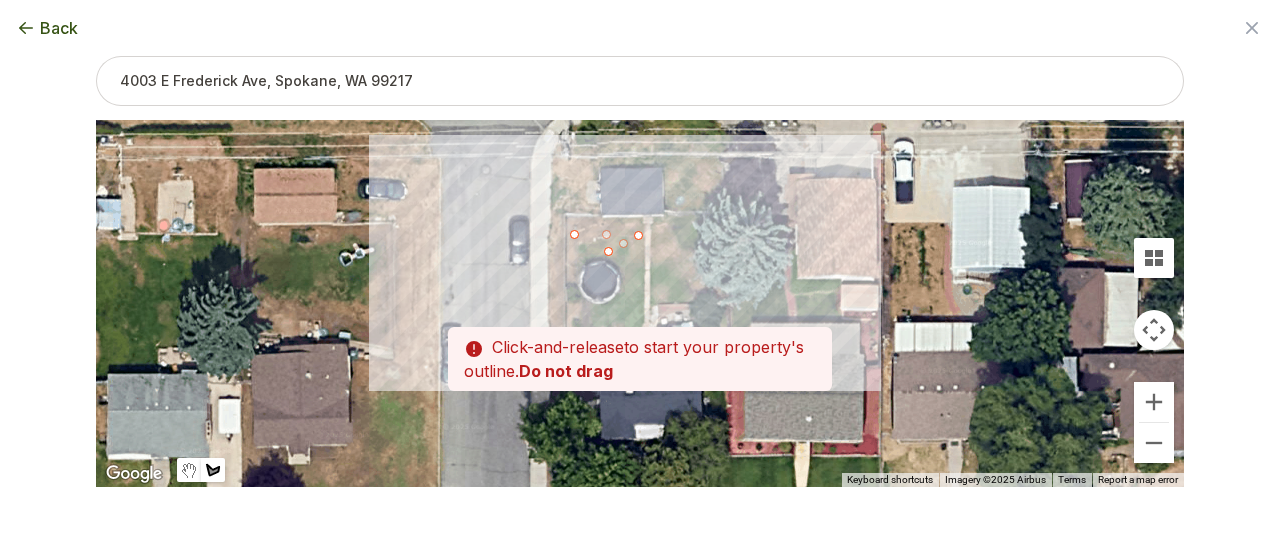 click on "Click-and-release" at bounding box center (558, 347) 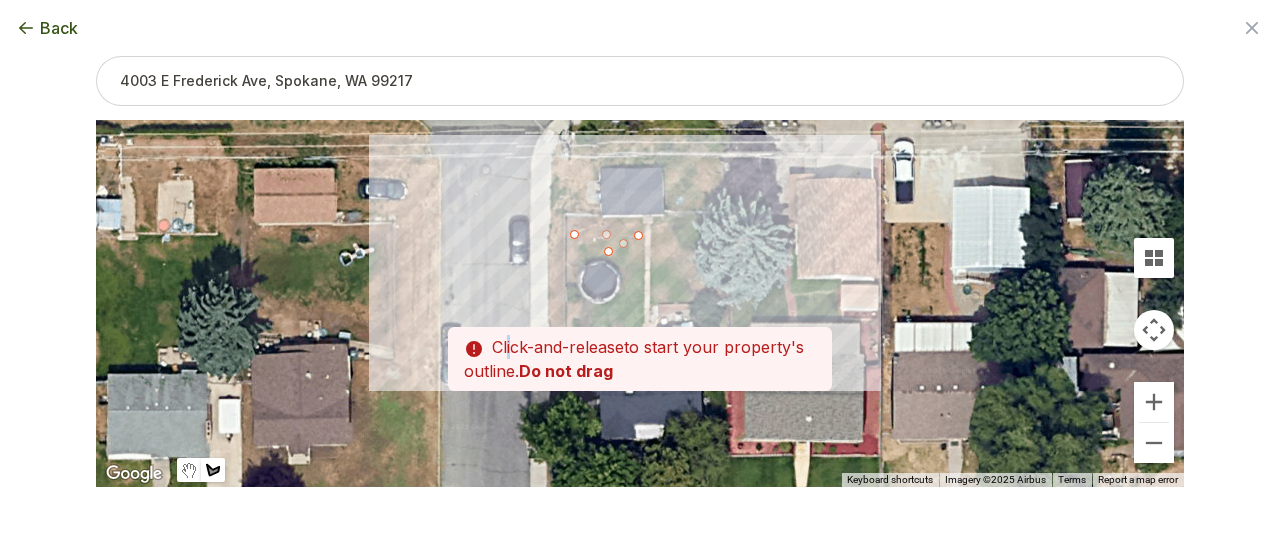 click at bounding box center [640, 304] 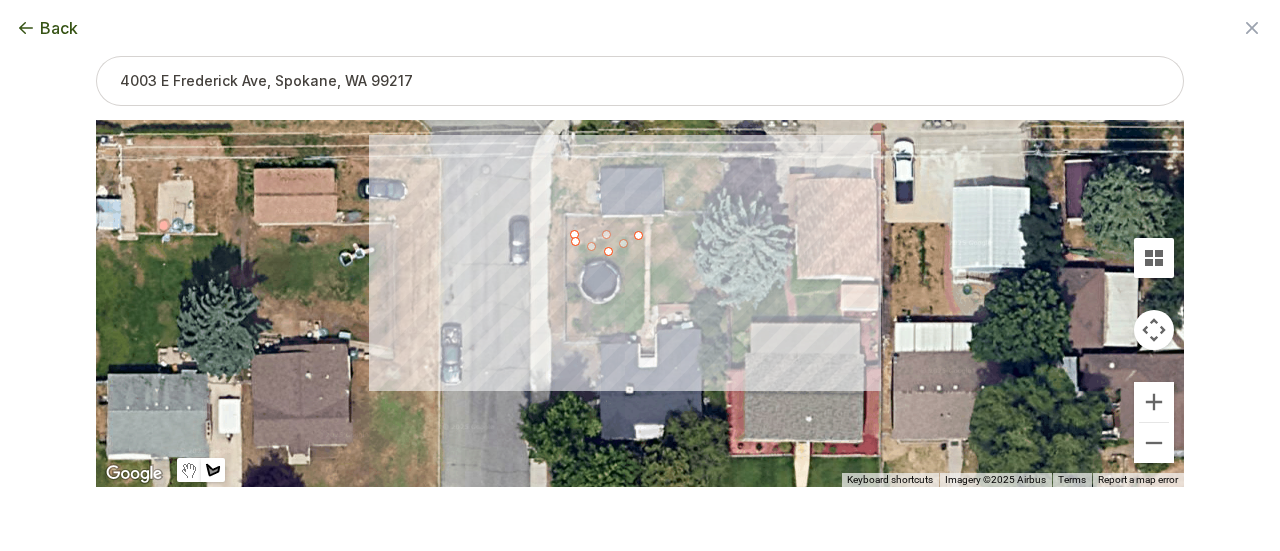 click at bounding box center (640, 304) 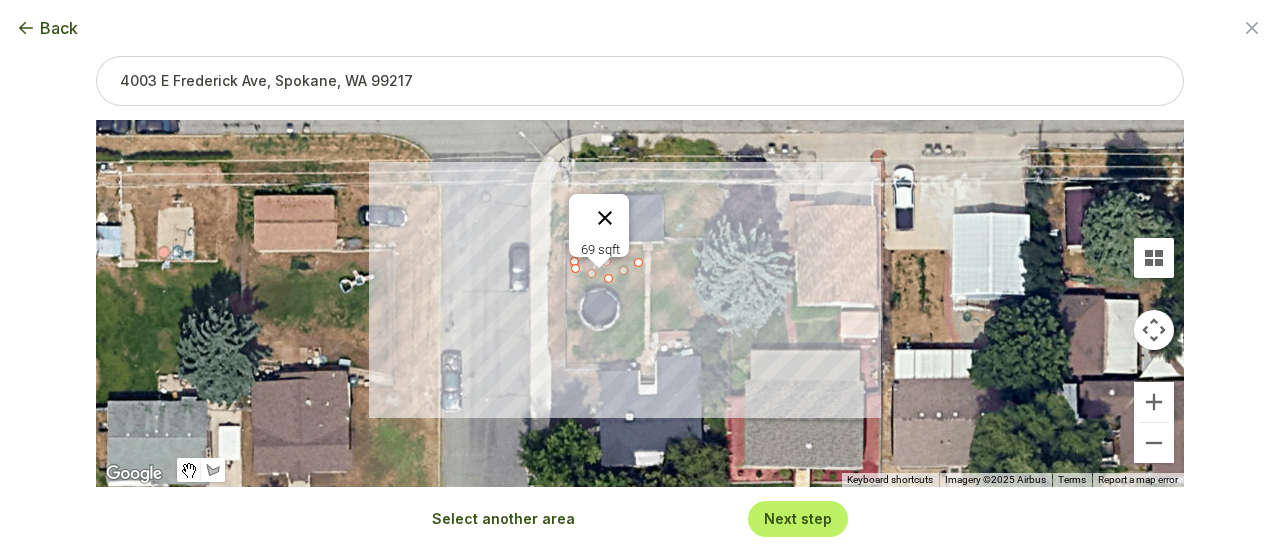 click at bounding box center (605, 218) 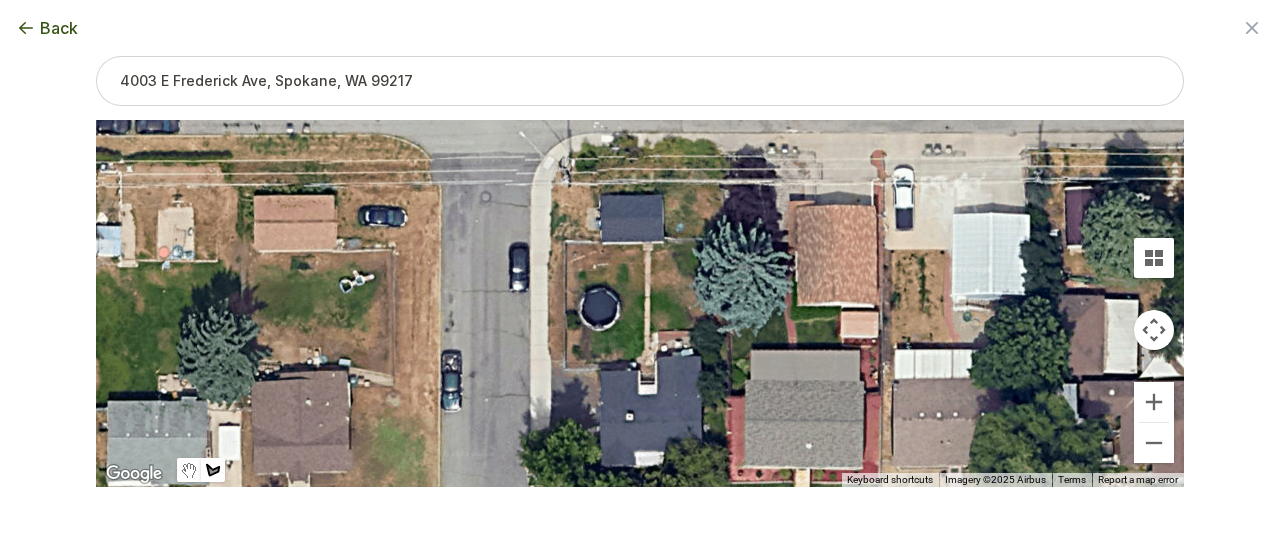 drag, startPoint x: 558, startPoint y: 244, endPoint x: 604, endPoint y: 243, distance: 46.010868 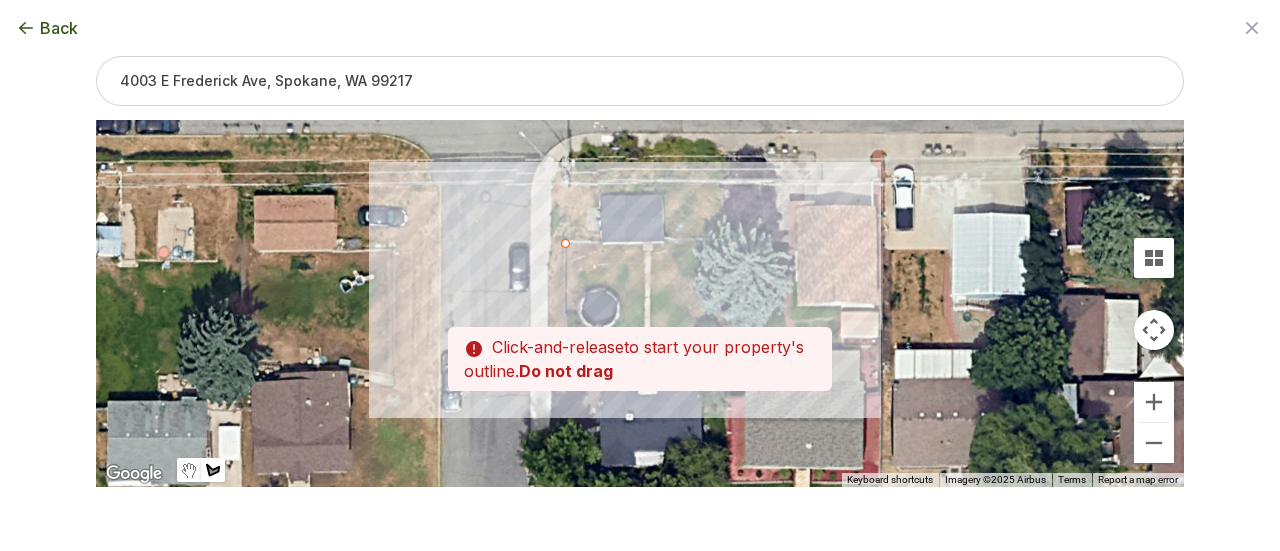 click at bounding box center (640, 304) 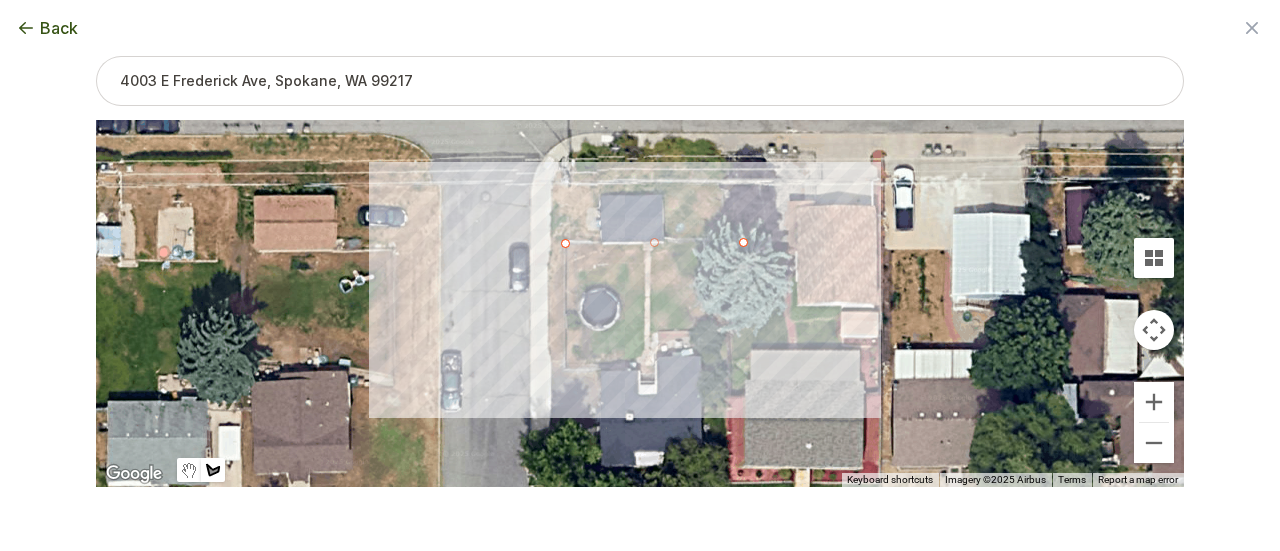 click at bounding box center (640, 304) 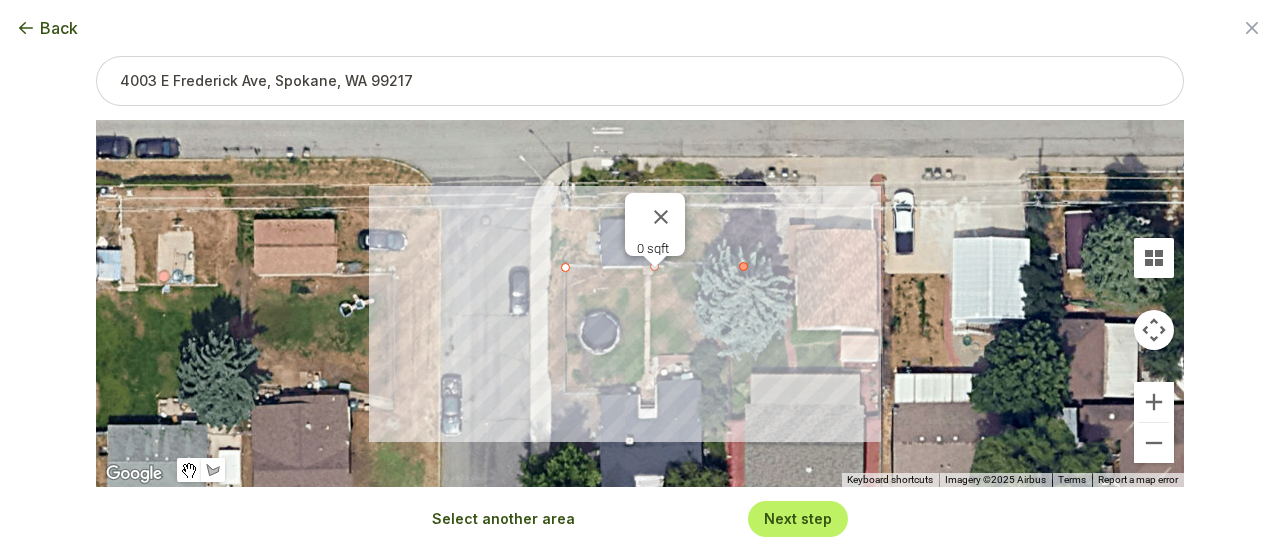 click at bounding box center (743, 266) 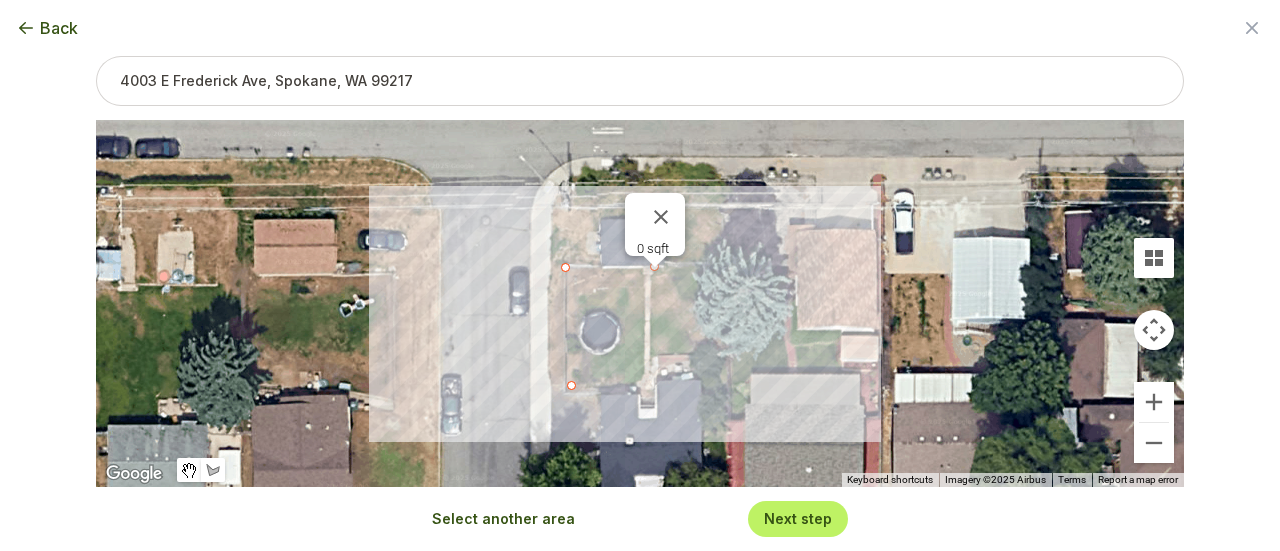 drag, startPoint x: 736, startPoint y: 271, endPoint x: 562, endPoint y: 392, distance: 211.93631 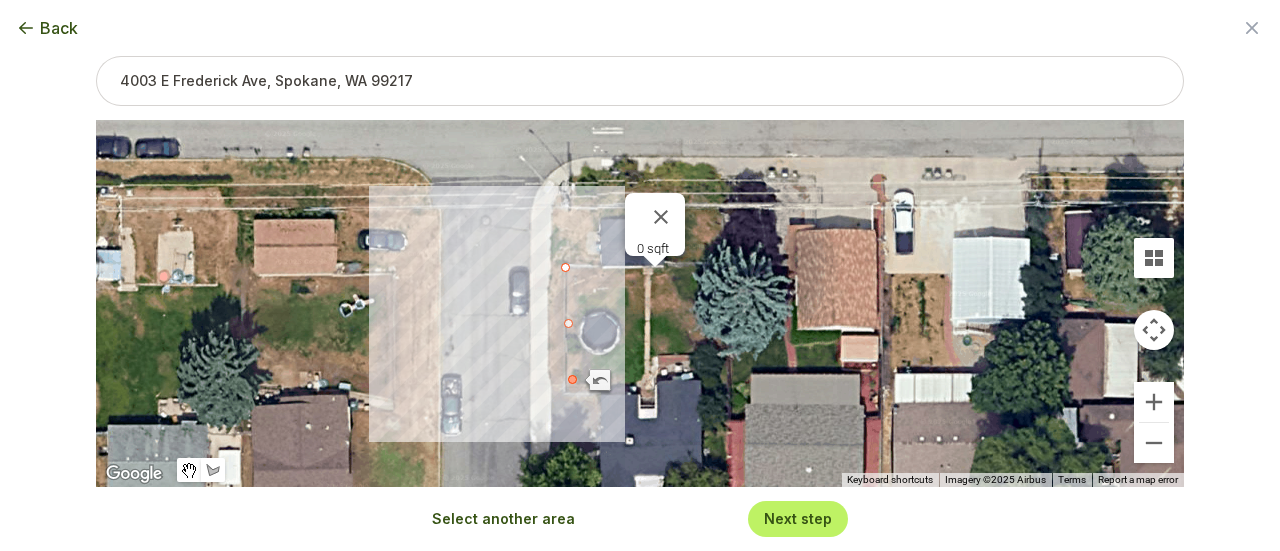 click at bounding box center [572, 379] 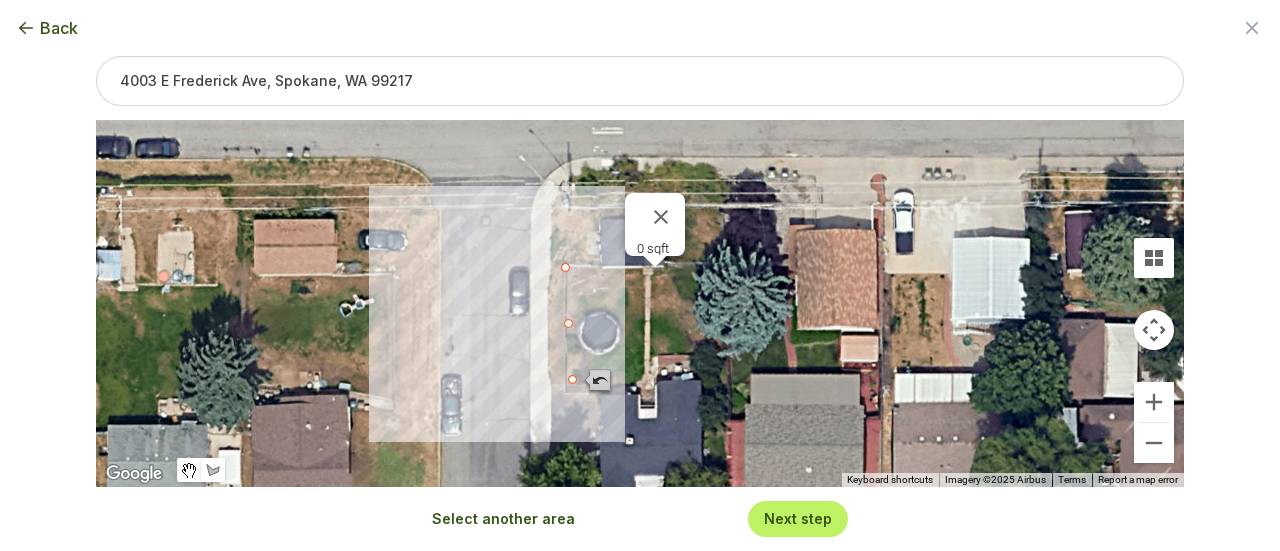click at bounding box center (568, 382) 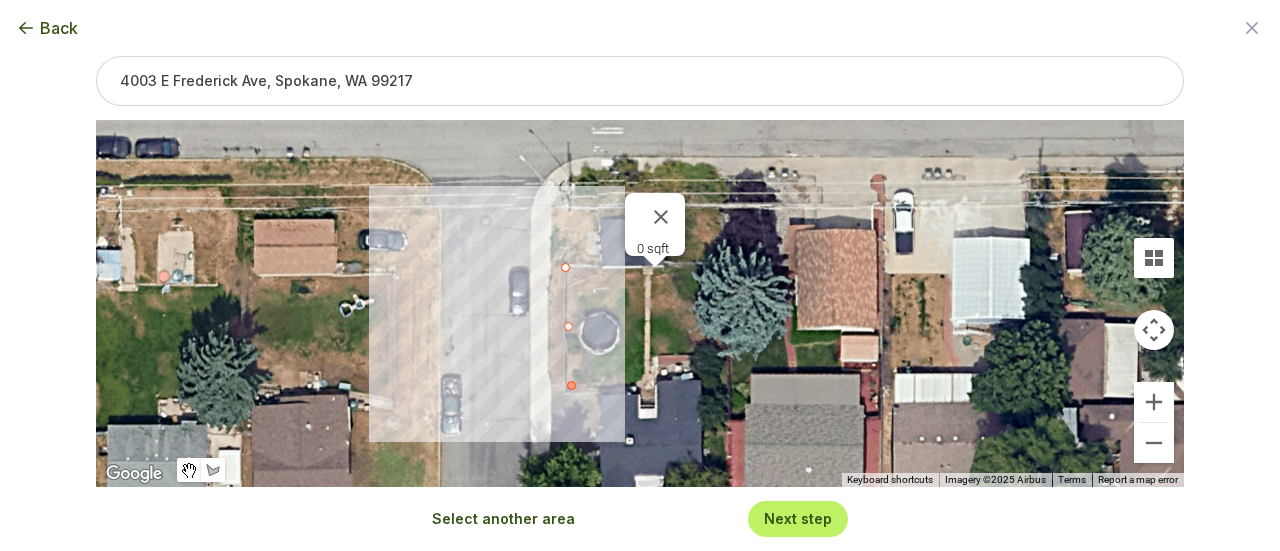 click at bounding box center [571, 385] 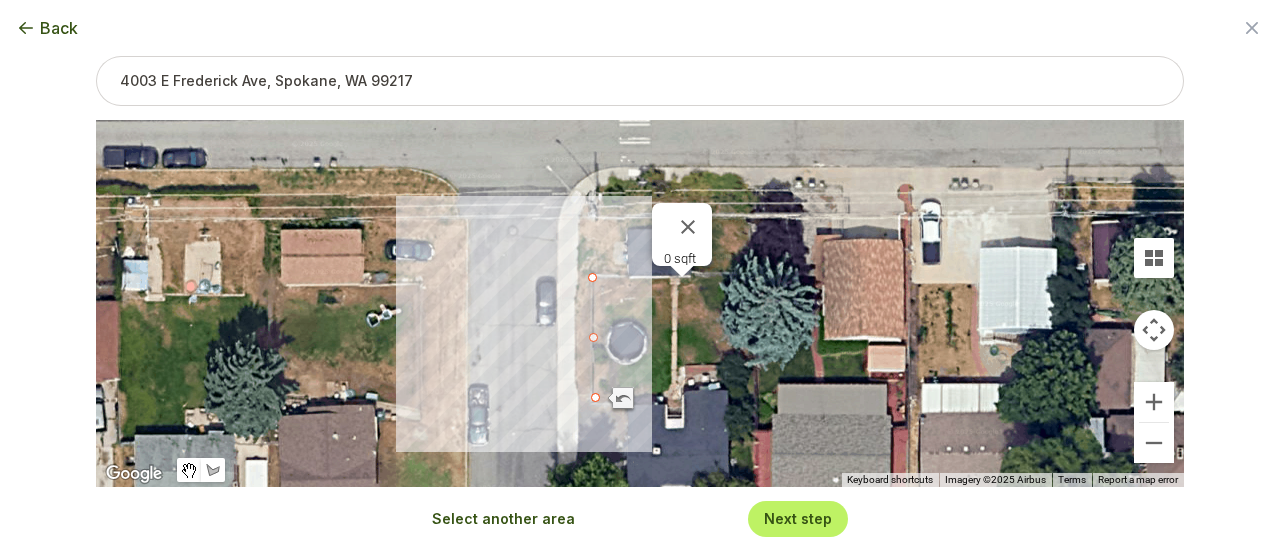 drag, startPoint x: 560, startPoint y: 275, endPoint x: 582, endPoint y: 282, distance: 23.086792 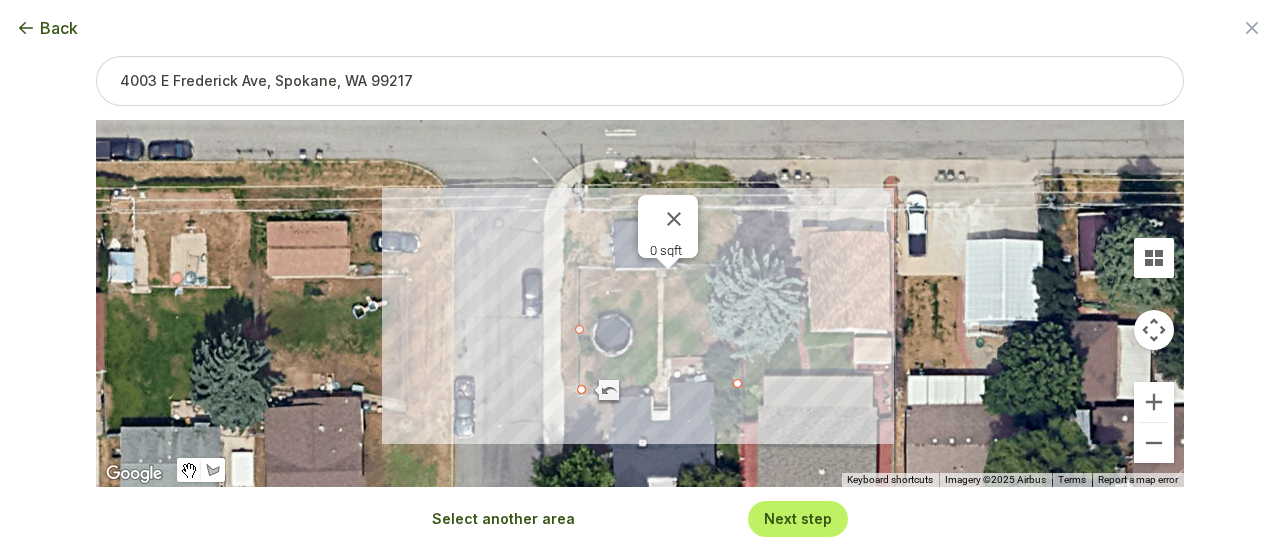 drag, startPoint x: 572, startPoint y: 271, endPoint x: 733, endPoint y: 387, distance: 198.43639 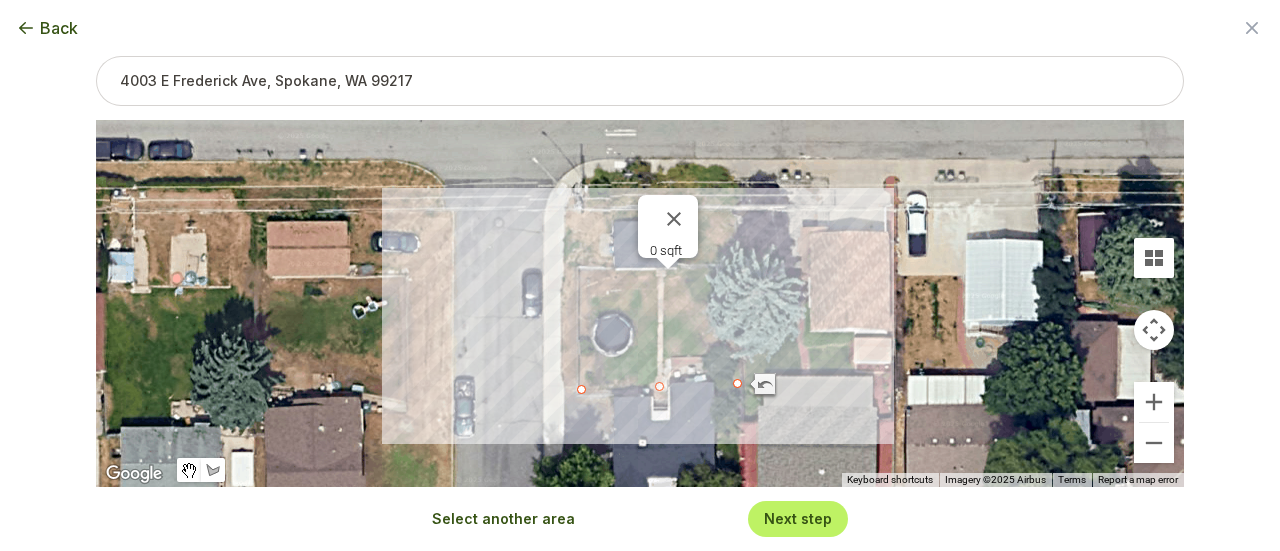 click on "0 sqft" at bounding box center [640, 303] 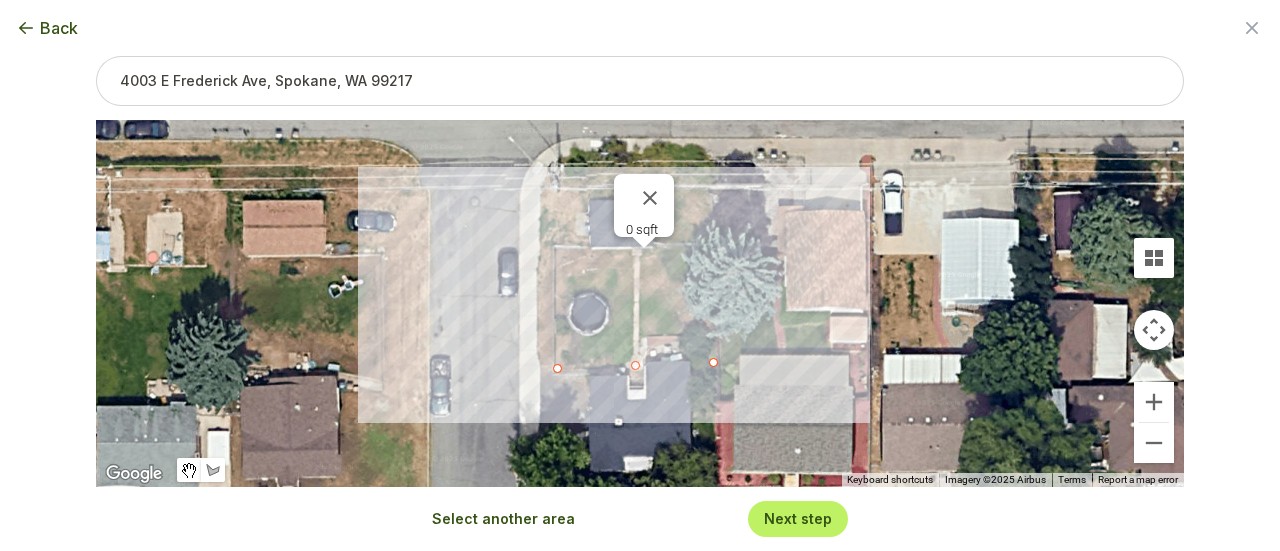 drag, startPoint x: 579, startPoint y: 284, endPoint x: 561, endPoint y: 263, distance: 27.658634 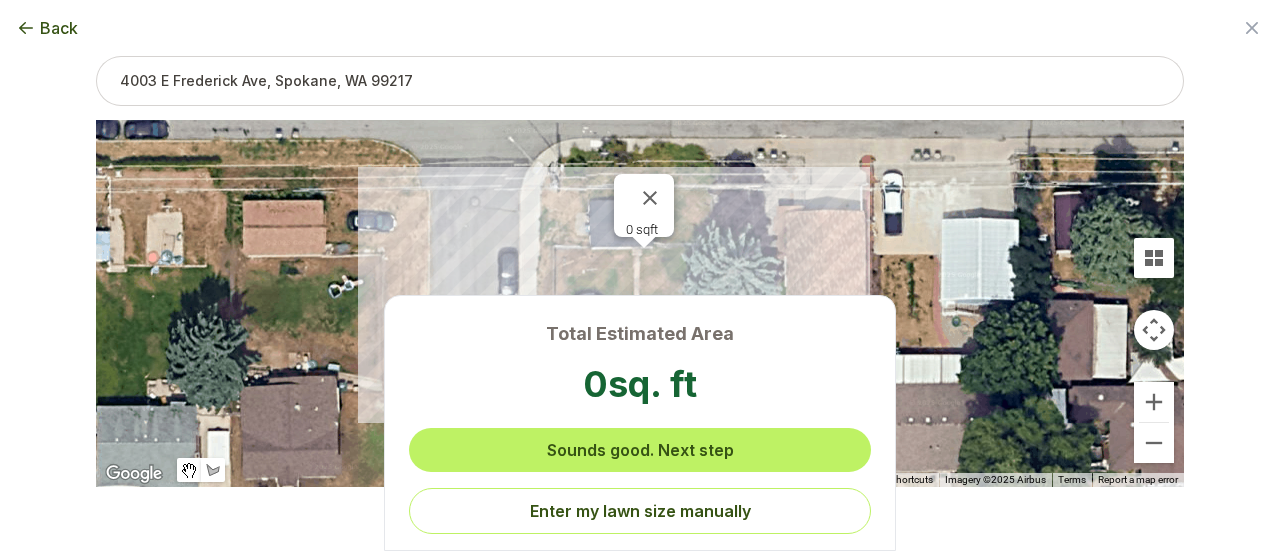 click on "Total Estimated Area 0  sq. ft Sounds good. Next step Enter my lawn size manually" at bounding box center (640, 275) 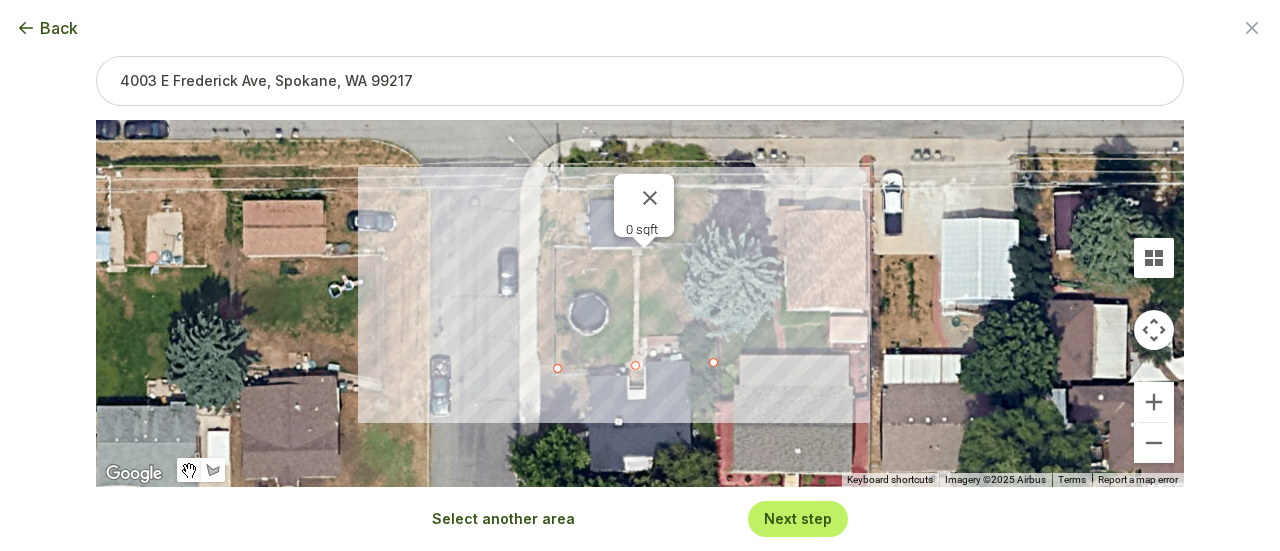 click on "0 sqft" at bounding box center [640, 303] 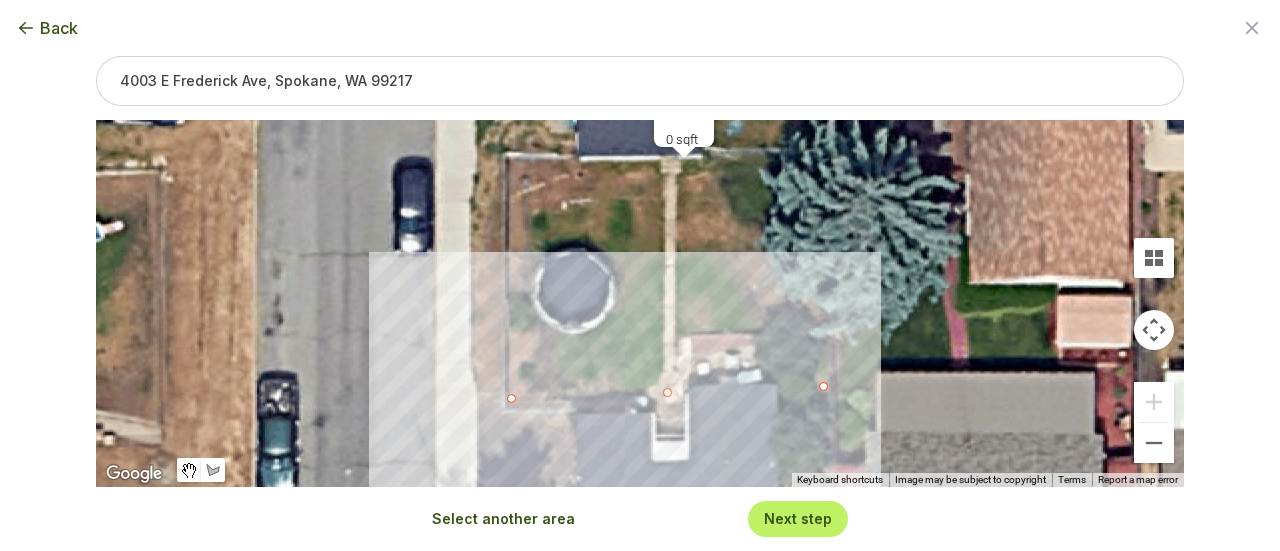 drag, startPoint x: 556, startPoint y: 335, endPoint x: 538, endPoint y: 403, distance: 70.34202 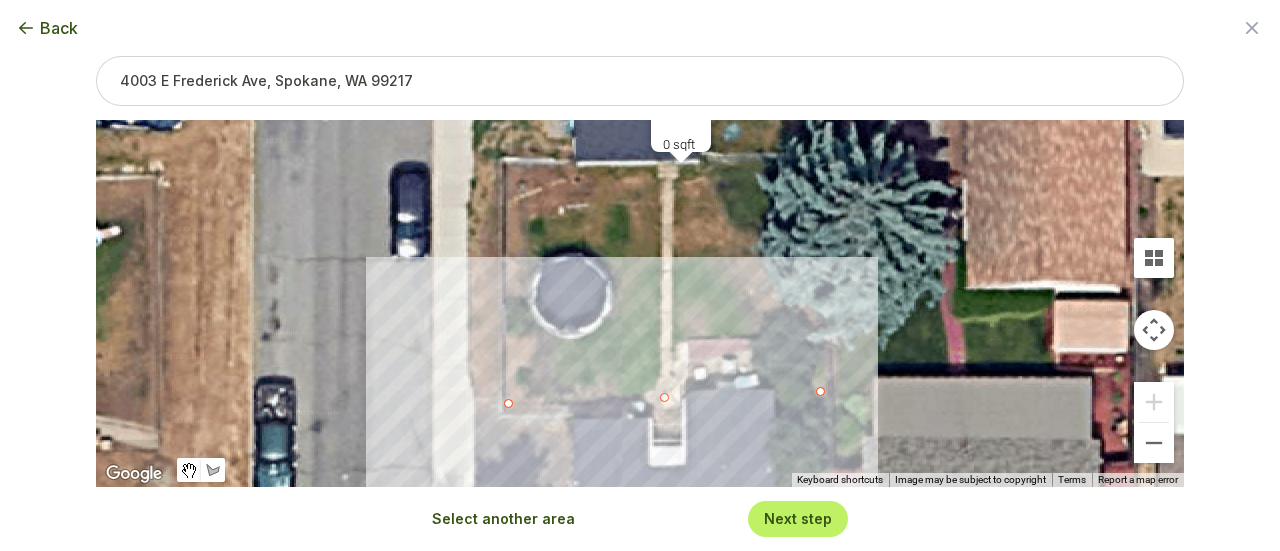 drag, startPoint x: 183, startPoint y: 473, endPoint x: 508, endPoint y: 383, distance: 337.23138 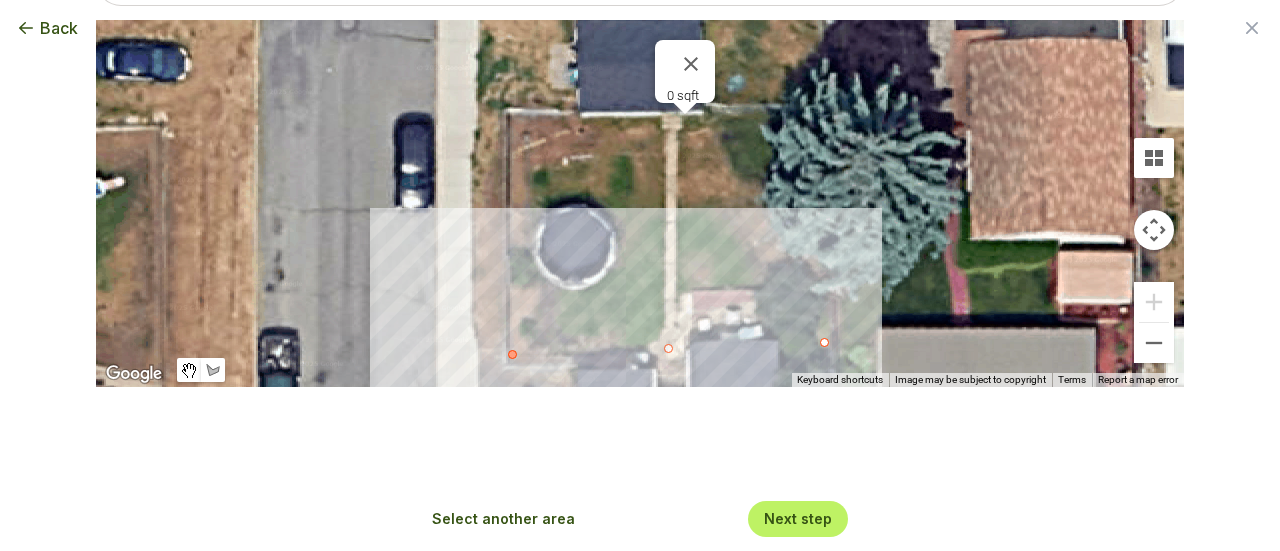 scroll, scrollTop: 0, scrollLeft: 0, axis: both 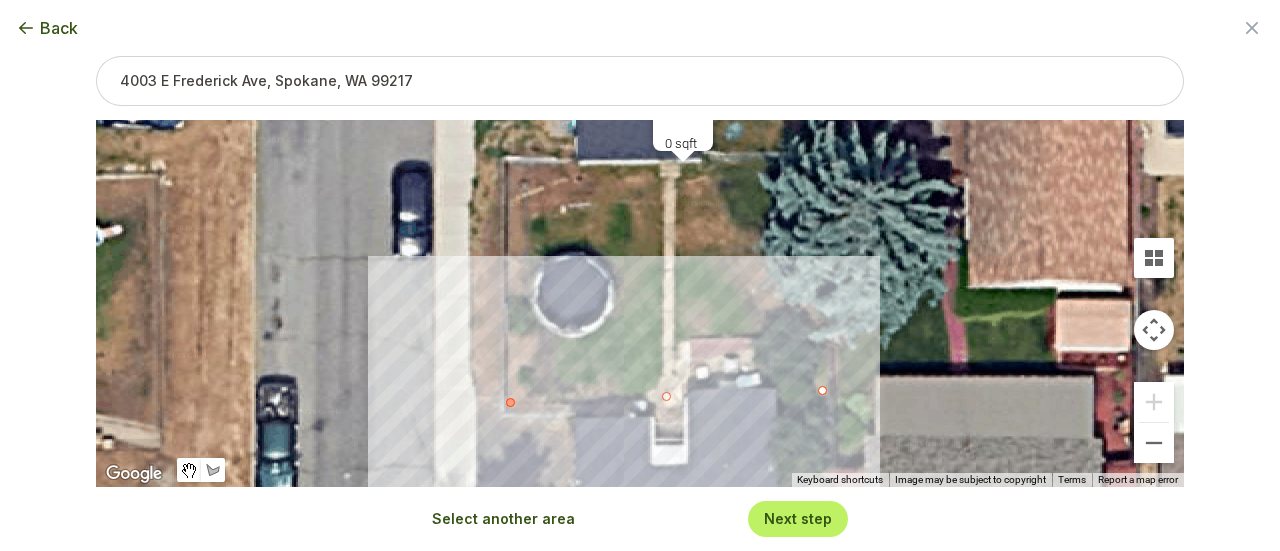 click on "0 sqft" at bounding box center (640, 303) 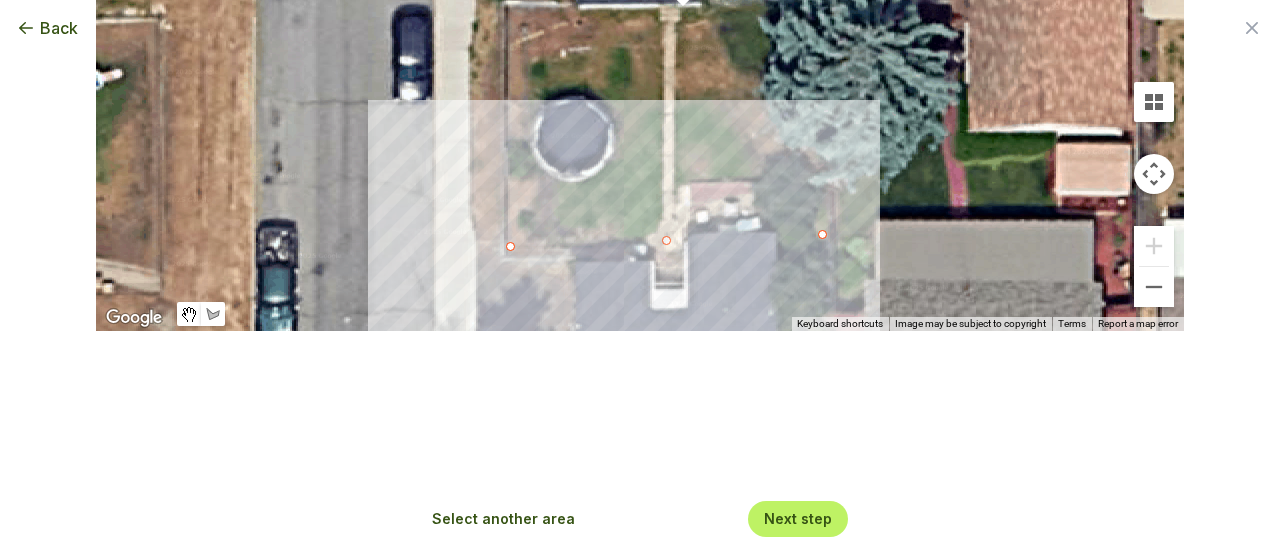 scroll, scrollTop: 56, scrollLeft: 0, axis: vertical 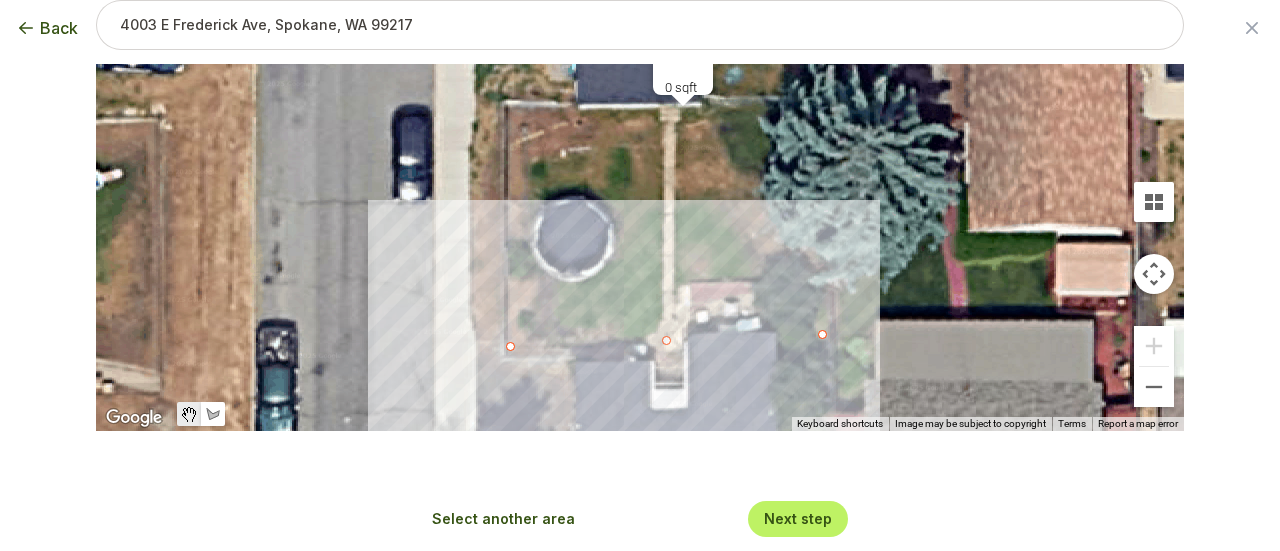 click at bounding box center (189, 358) 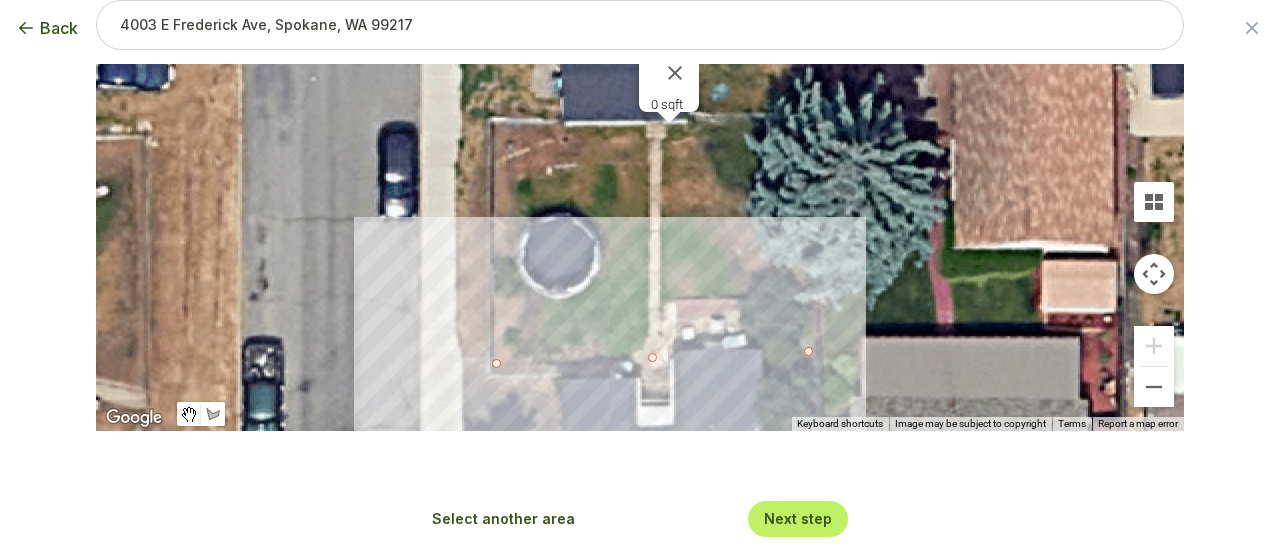 drag, startPoint x: 510, startPoint y: 119, endPoint x: 493, endPoint y: 138, distance: 25.495098 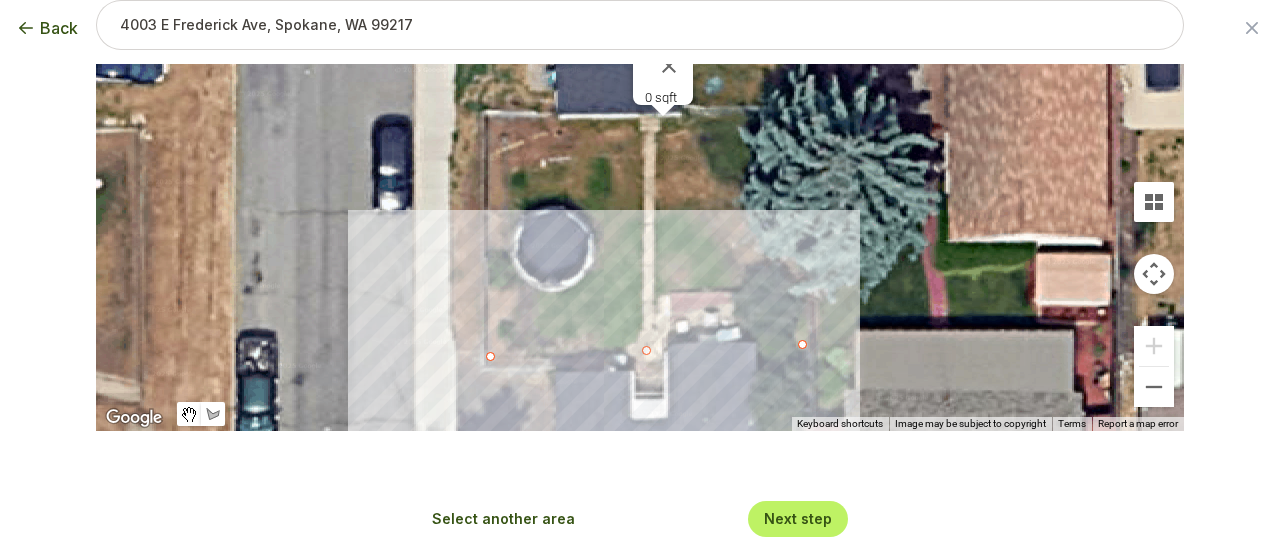 drag, startPoint x: 526, startPoint y: 191, endPoint x: 522, endPoint y: 216, distance: 25.317978 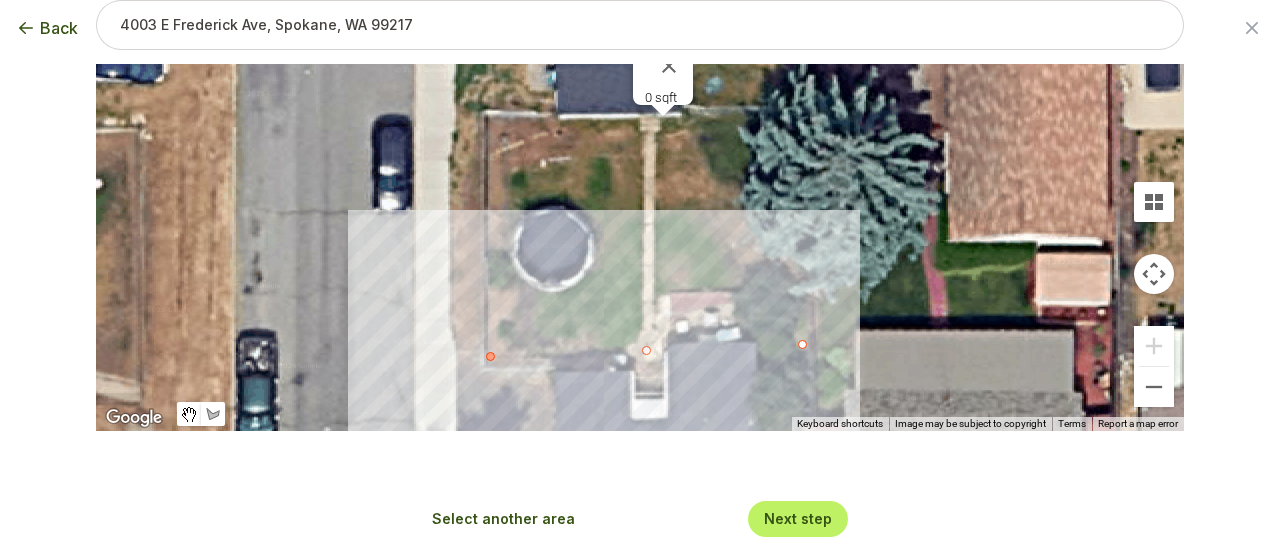 click at bounding box center (490, 356) 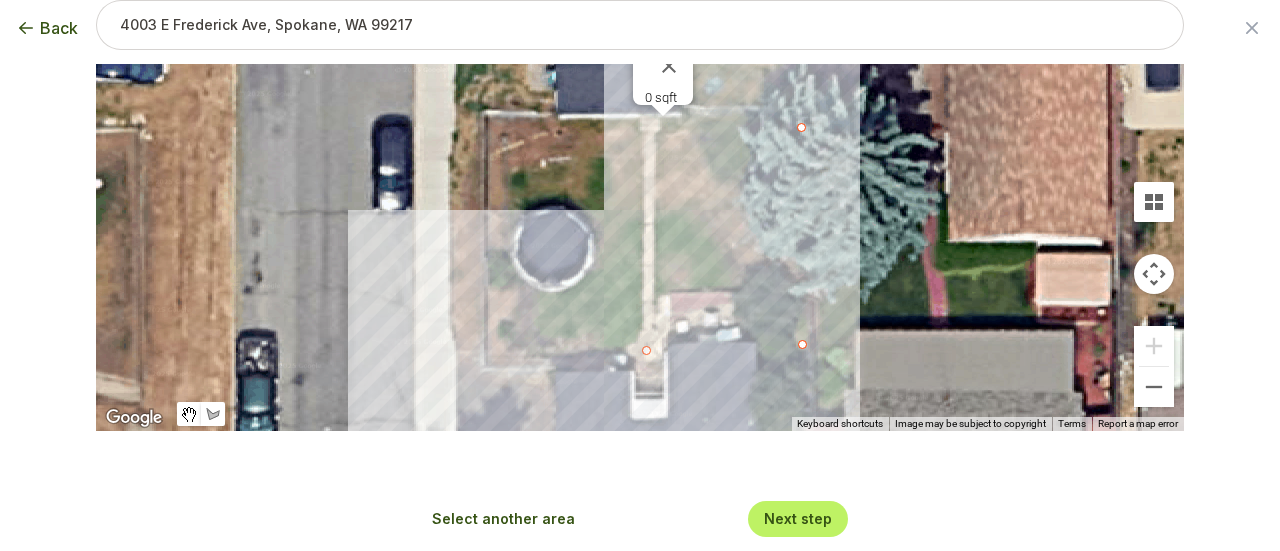 drag, startPoint x: 483, startPoint y: 355, endPoint x: 794, endPoint y: 125, distance: 386.80875 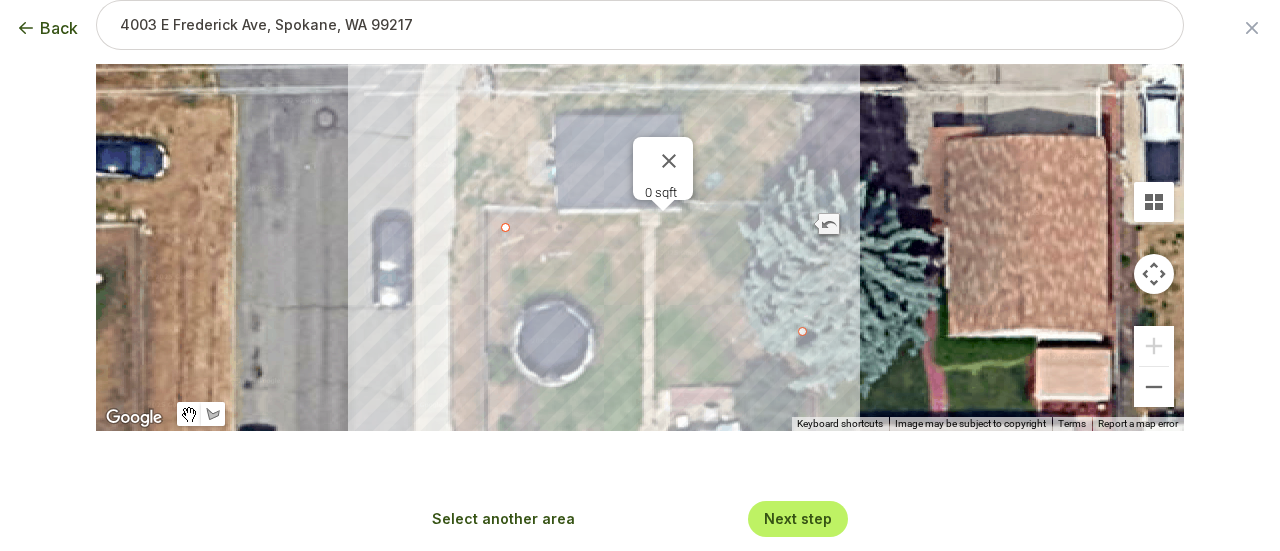 drag, startPoint x: 792, startPoint y: 225, endPoint x: 494, endPoint y: 229, distance: 298.02686 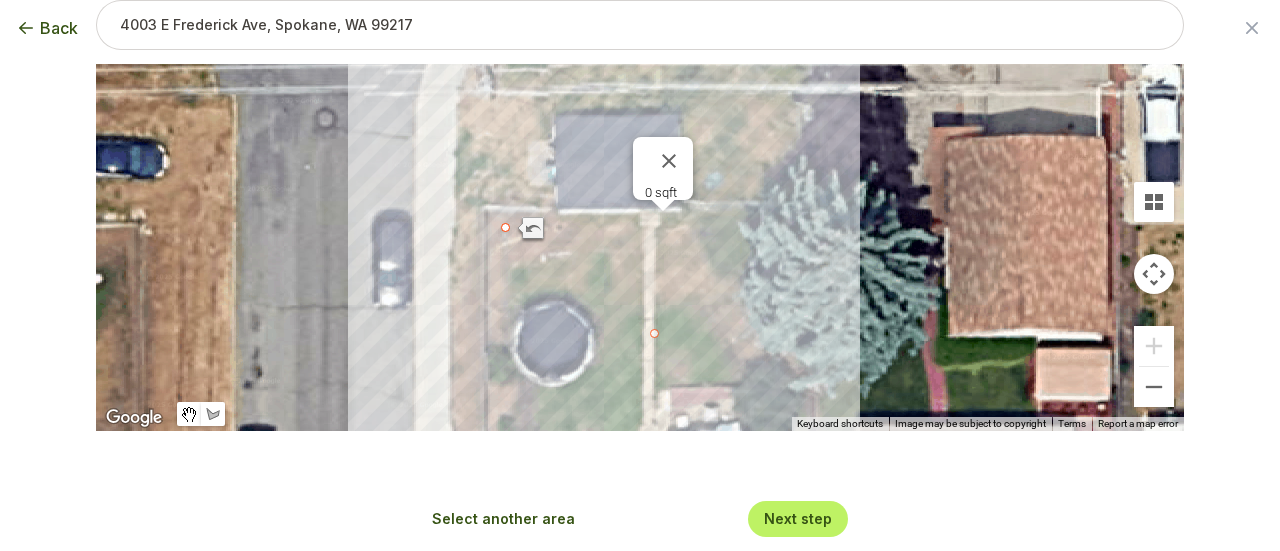 drag, startPoint x: 663, startPoint y: 219, endPoint x: 744, endPoint y: 243, distance: 84.48077 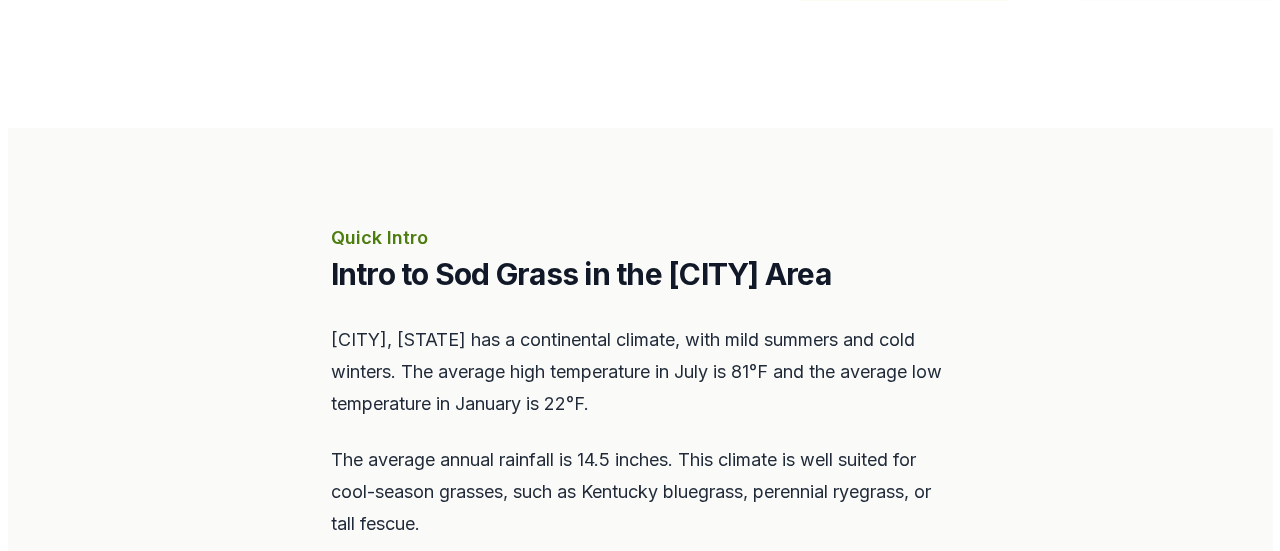 scroll, scrollTop: 1000, scrollLeft: 0, axis: vertical 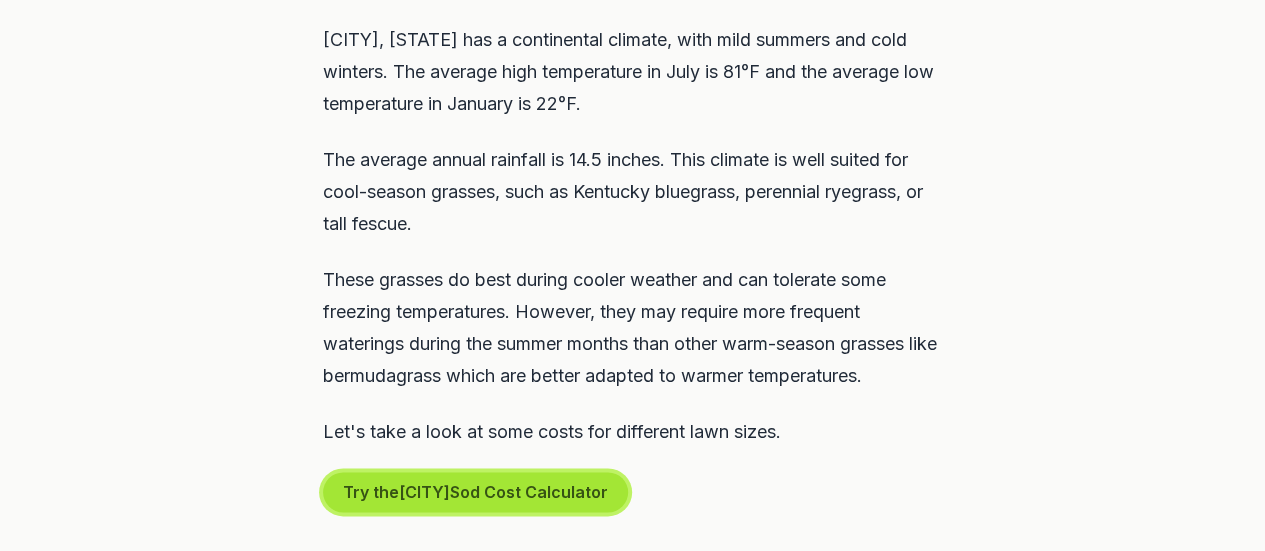click on "Try the  [CITY]  Sod Cost Calculator" at bounding box center (475, 492) 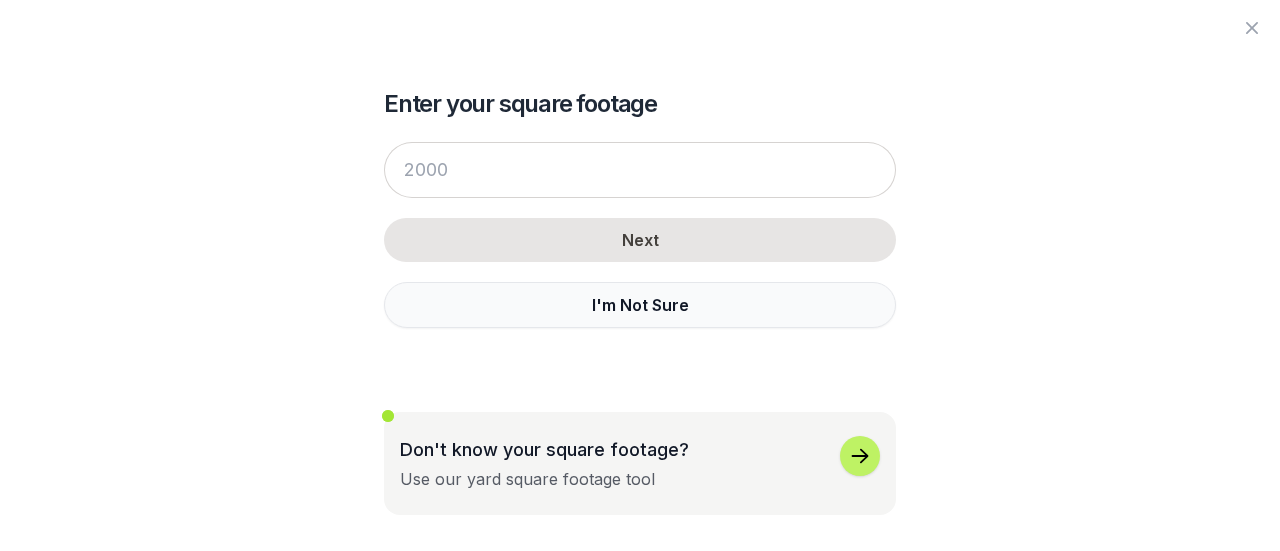 click on "I'm Not Sure" at bounding box center [640, 305] 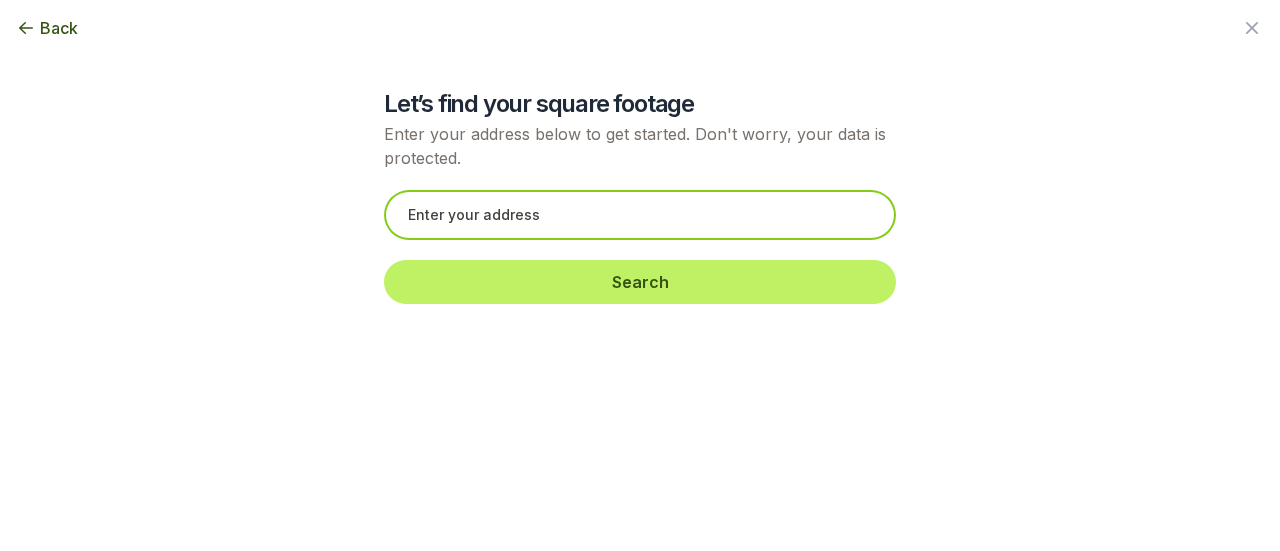 click at bounding box center [640, 215] 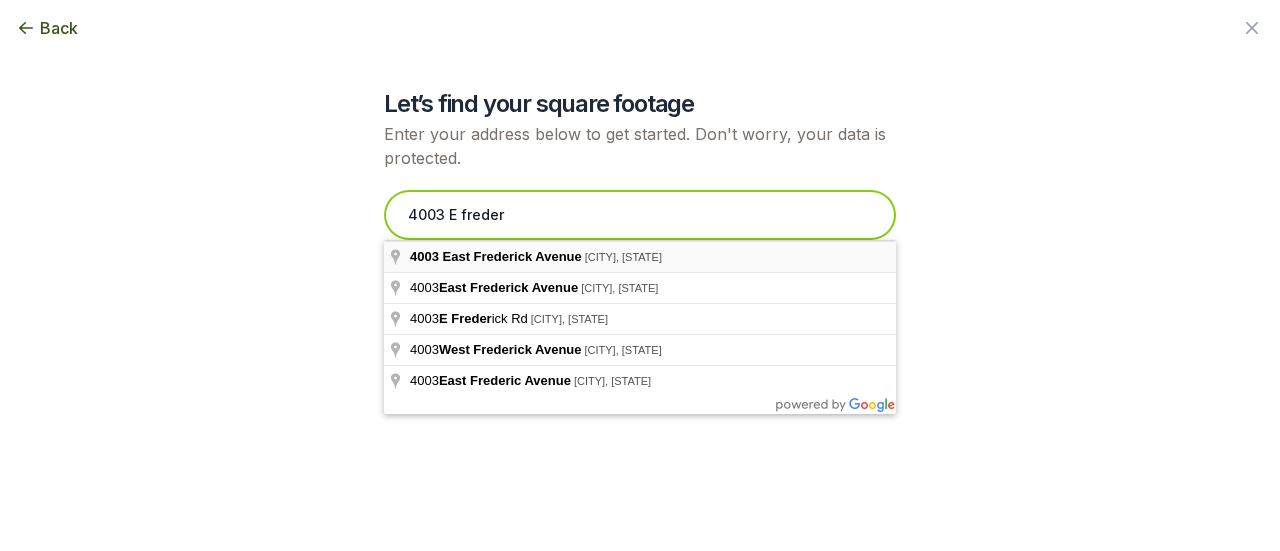 click on "4003 E [LAST NAME]" at bounding box center (640, 215) 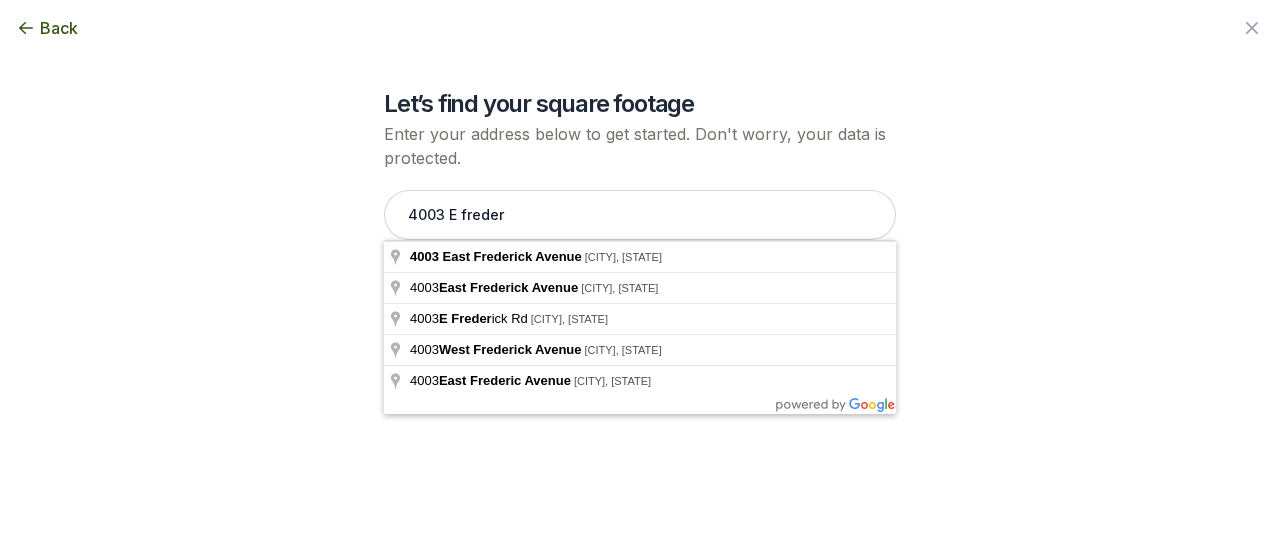 type on "4003 East [STREET], [CITY], [STATE]" 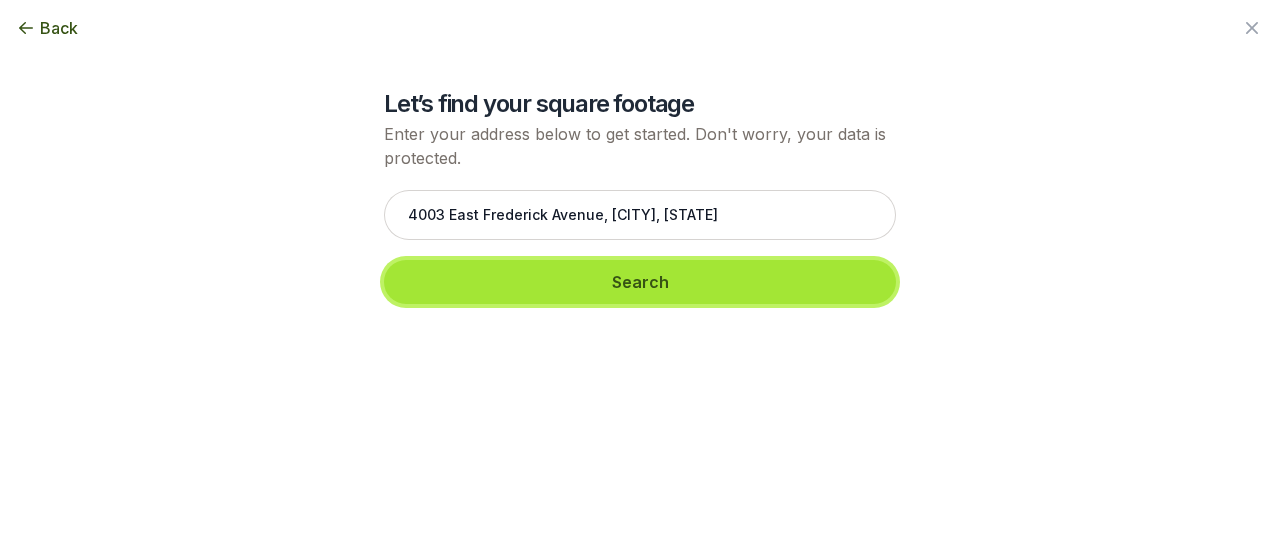 click on "Search" at bounding box center [640, 282] 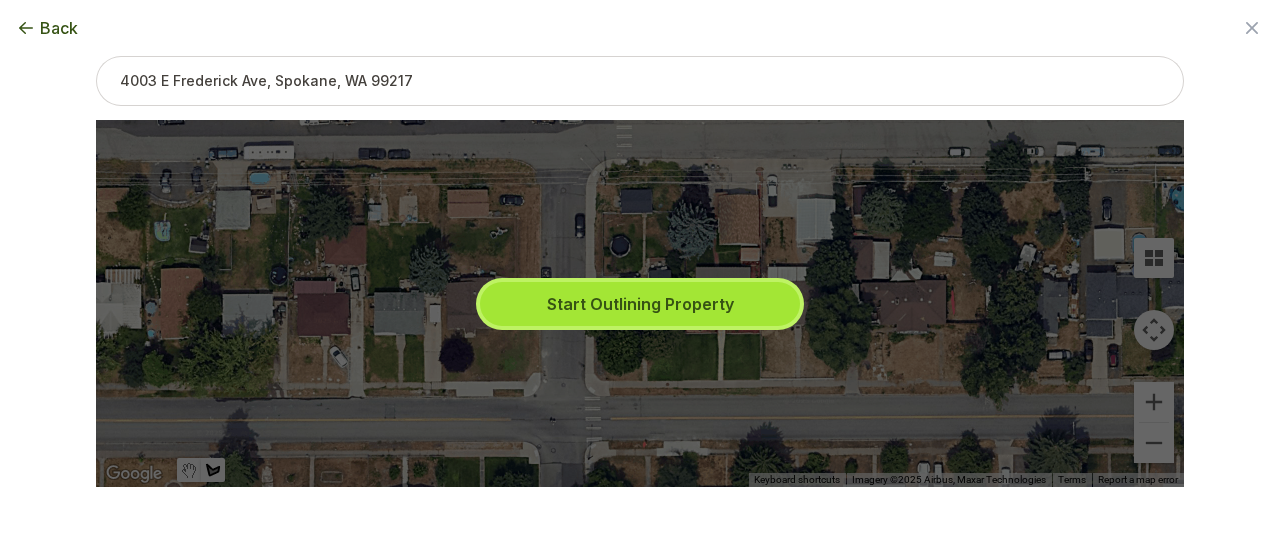 click on "Start Outlining Property" at bounding box center [640, 304] 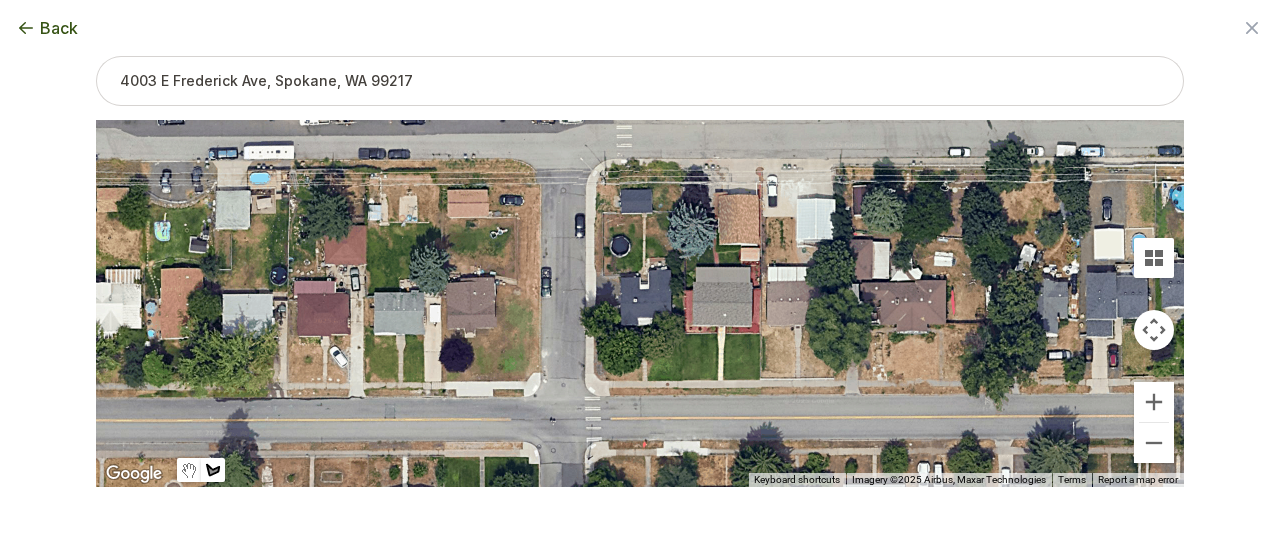 click at bounding box center (640, 303) 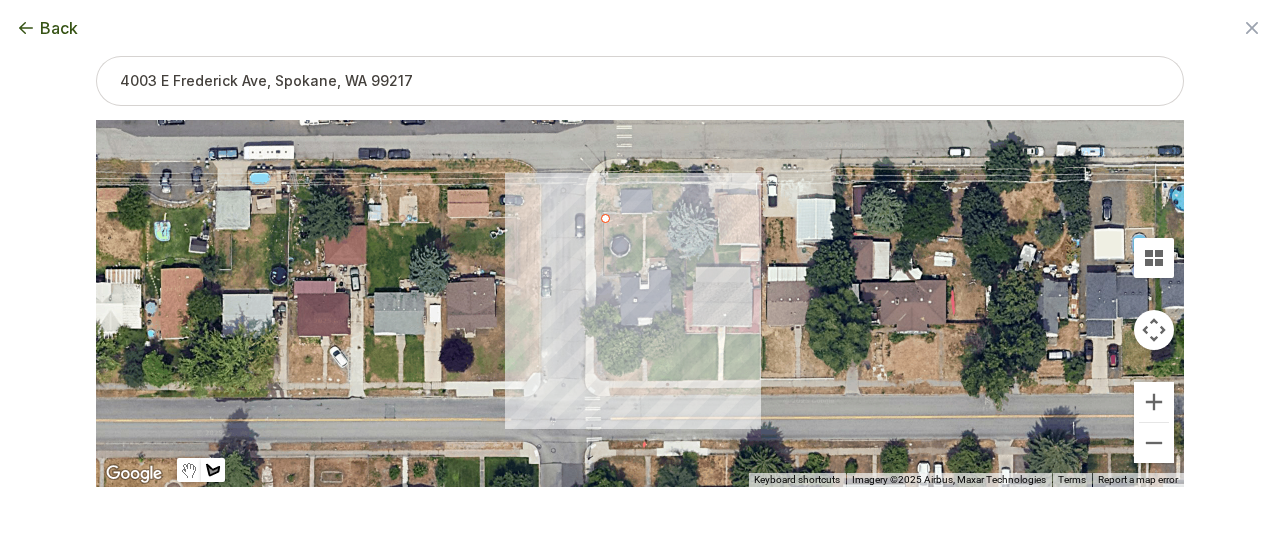 click at bounding box center [640, 303] 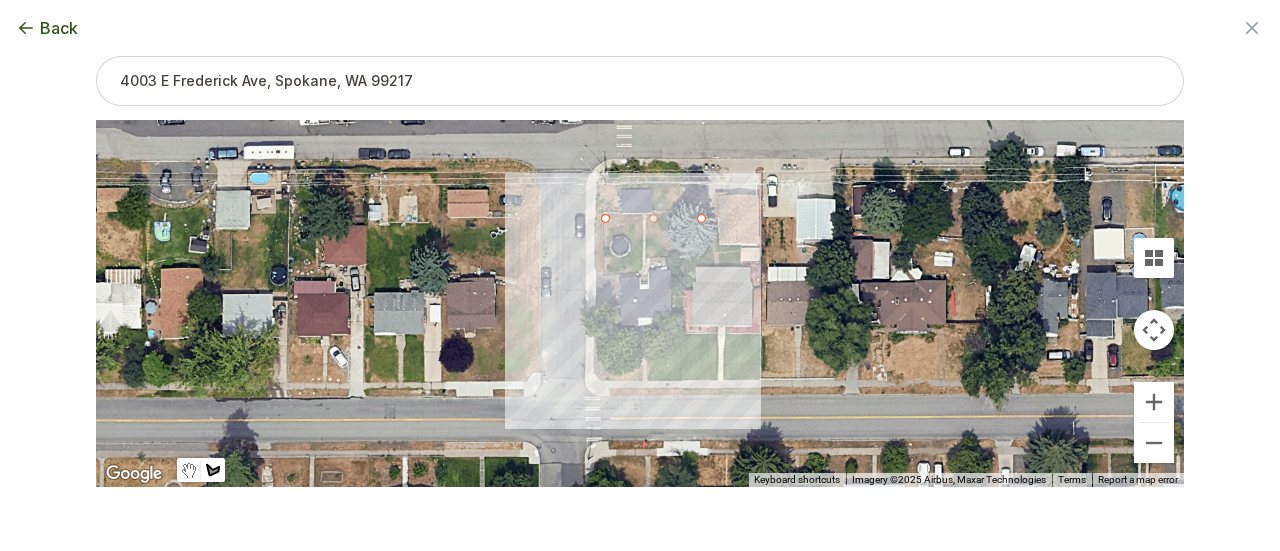 click at bounding box center [640, 303] 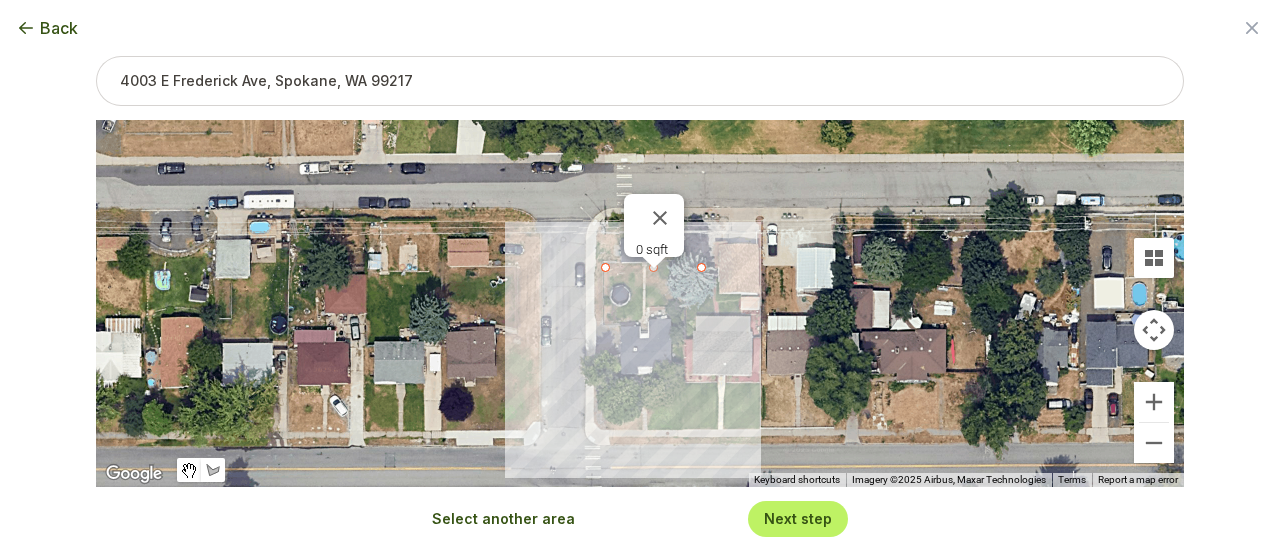 click on "Select another area" at bounding box center (503, 519) 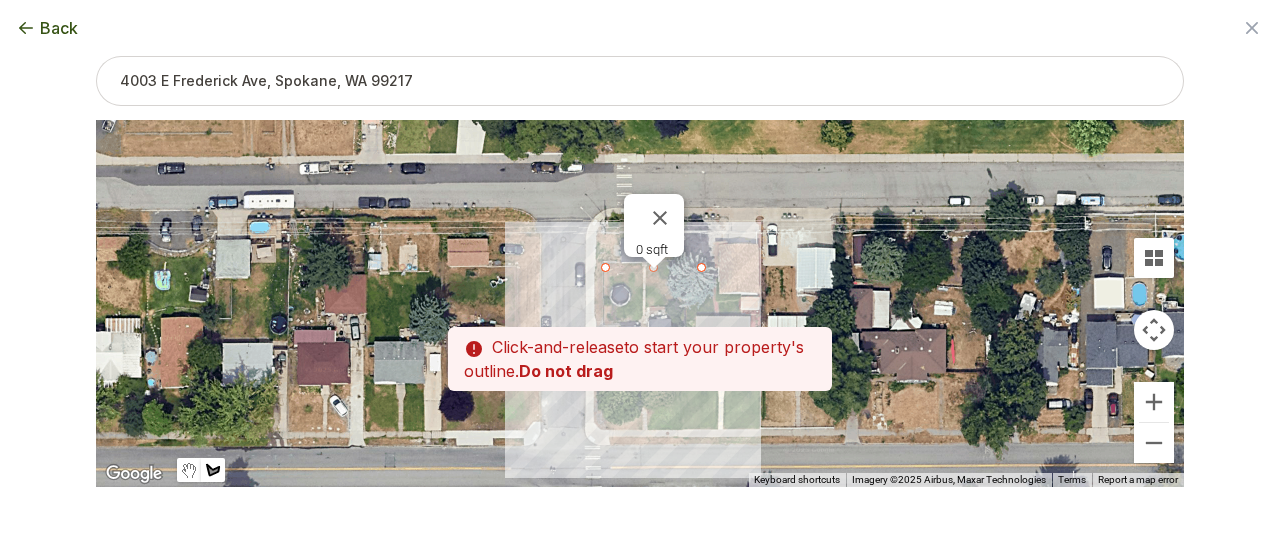 click at bounding box center [640, 304] 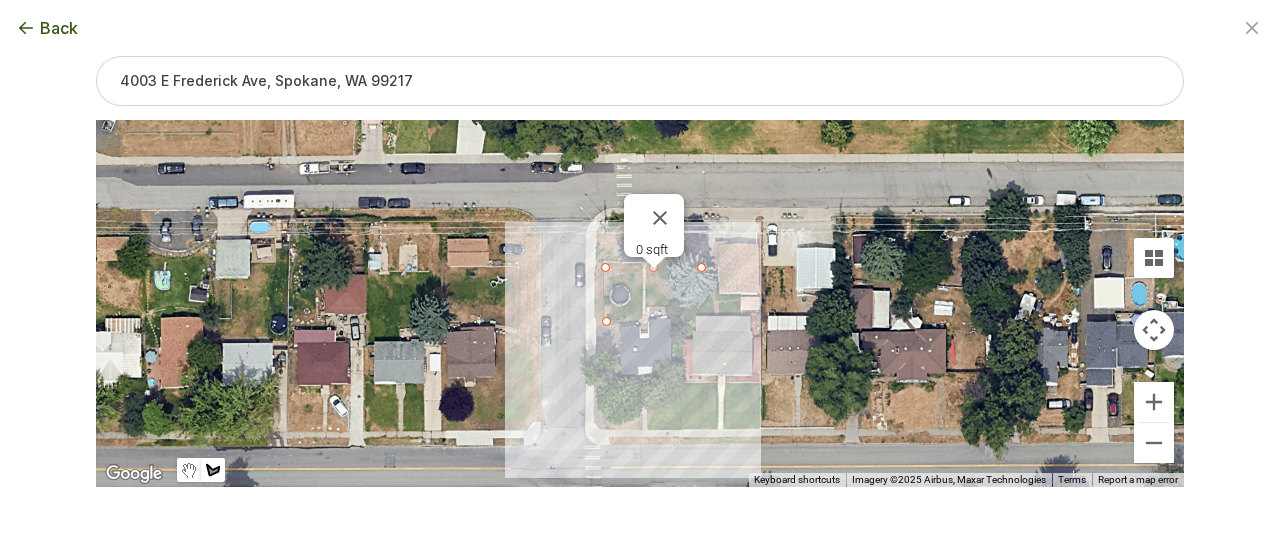 click at bounding box center (640, 304) 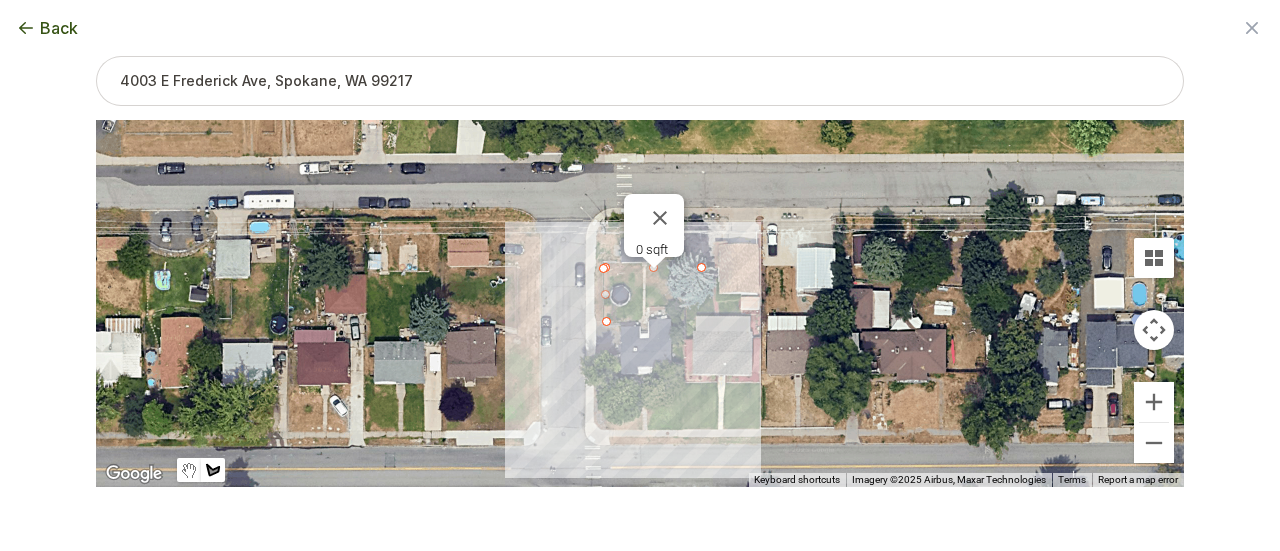 click at bounding box center (640, 304) 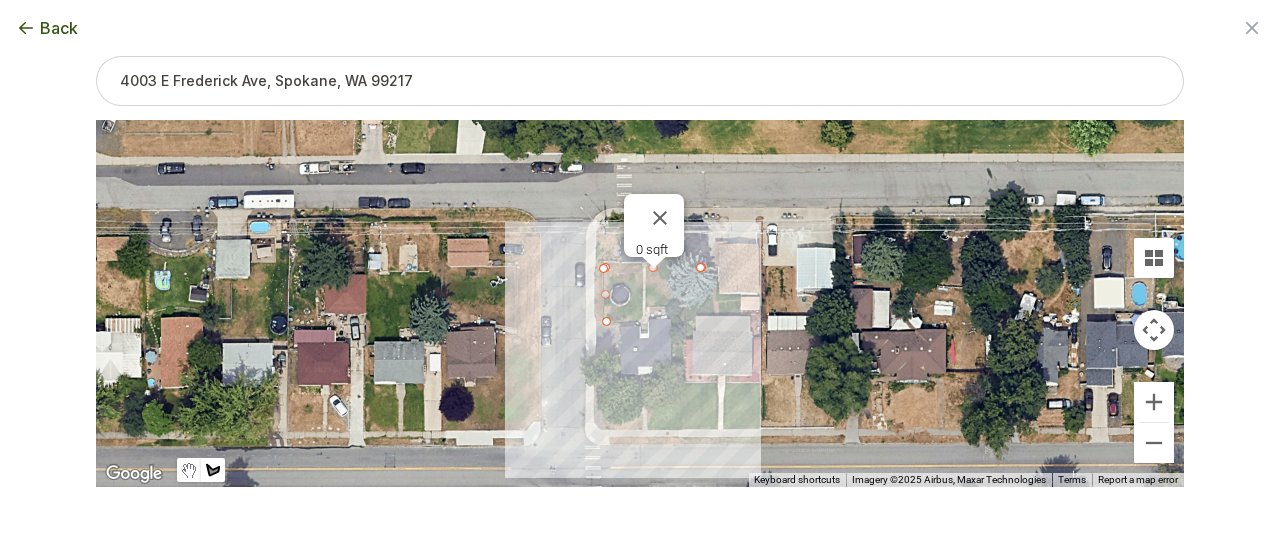 click at bounding box center [640, 304] 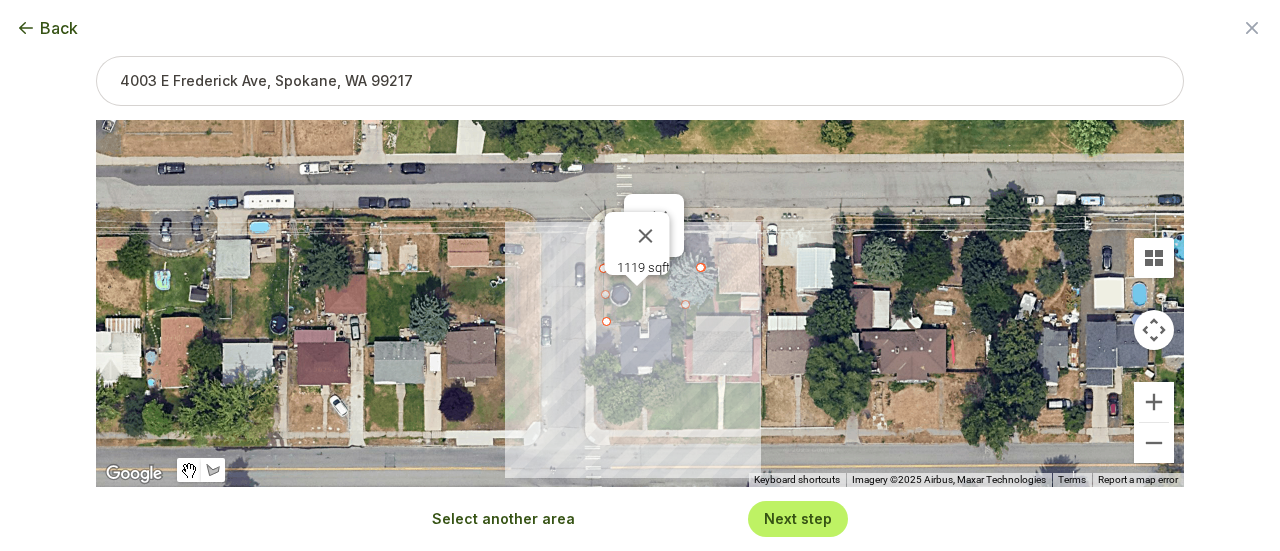 drag, startPoint x: 644, startPoint y: 295, endPoint x: 684, endPoint y: 307, distance: 41.761227 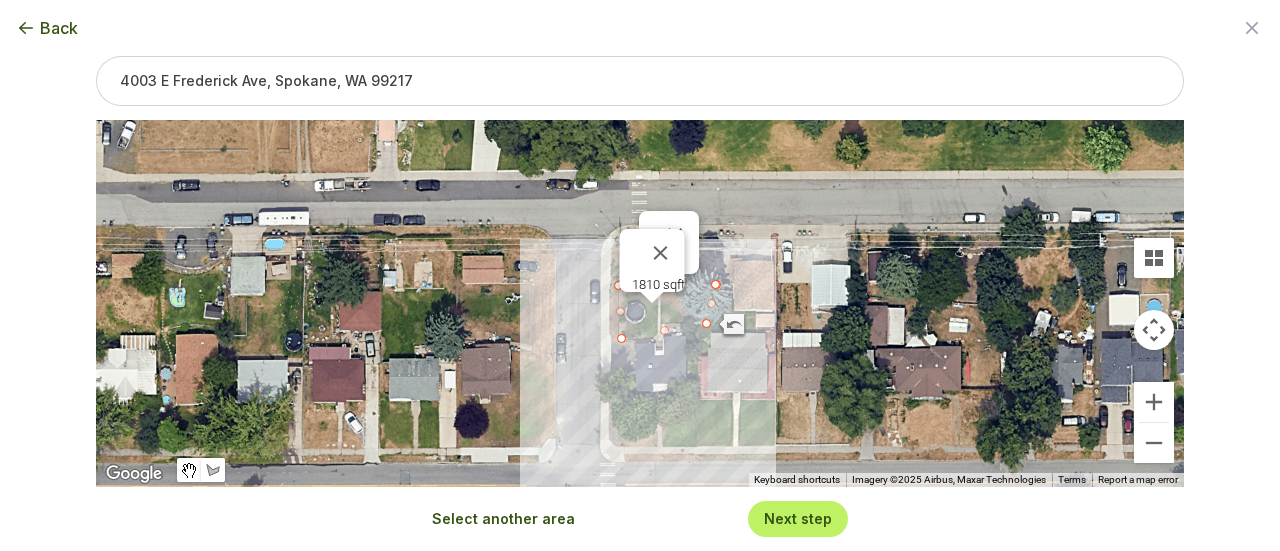 drag, startPoint x: 686, startPoint y: 313, endPoint x: 692, endPoint y: 329, distance: 17.088007 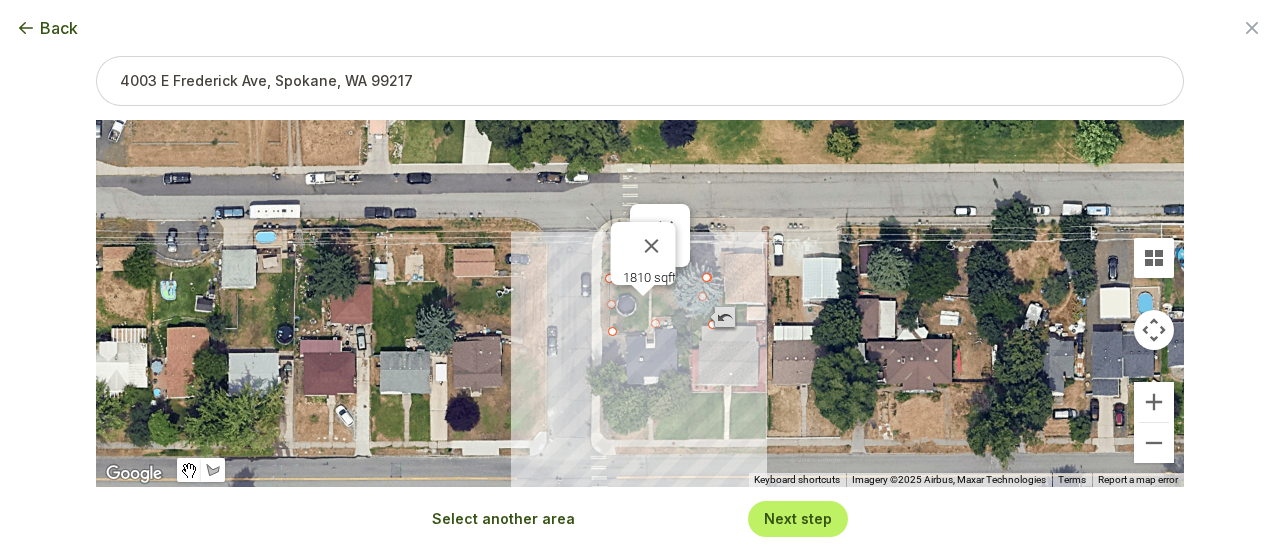 drag, startPoint x: 692, startPoint y: 321, endPoint x: 707, endPoint y: 329, distance: 17 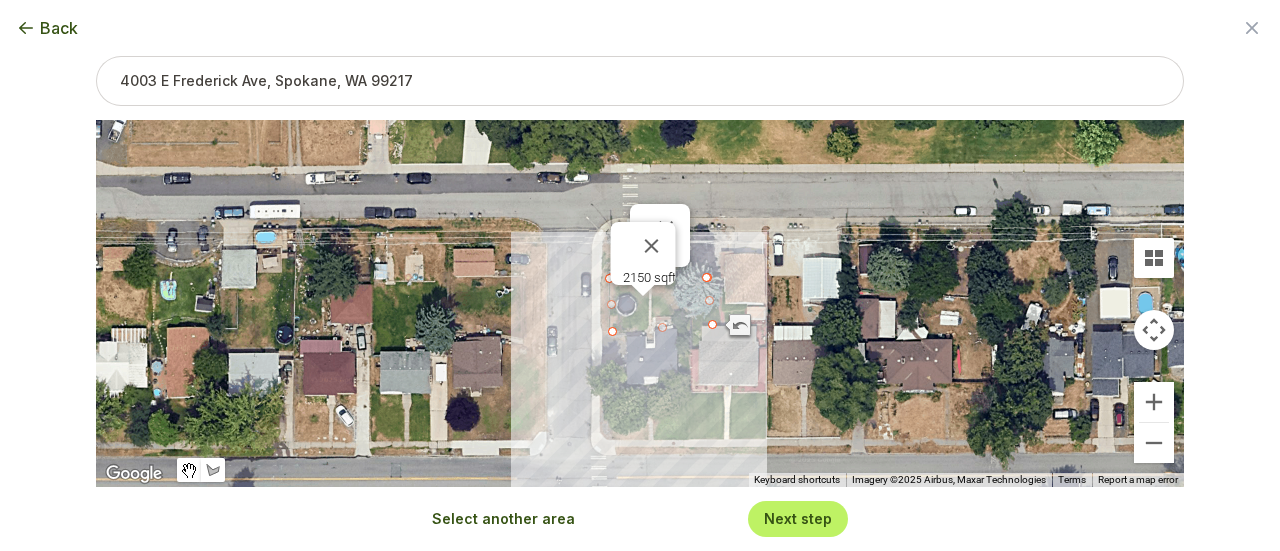 type on "2150" 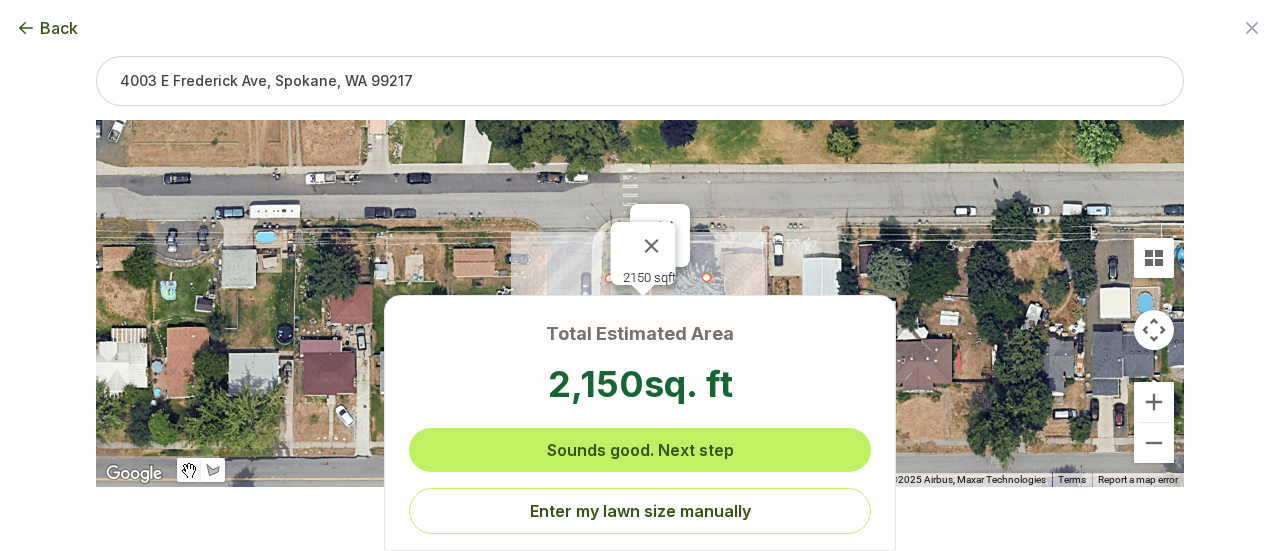 scroll, scrollTop: 0, scrollLeft: 0, axis: both 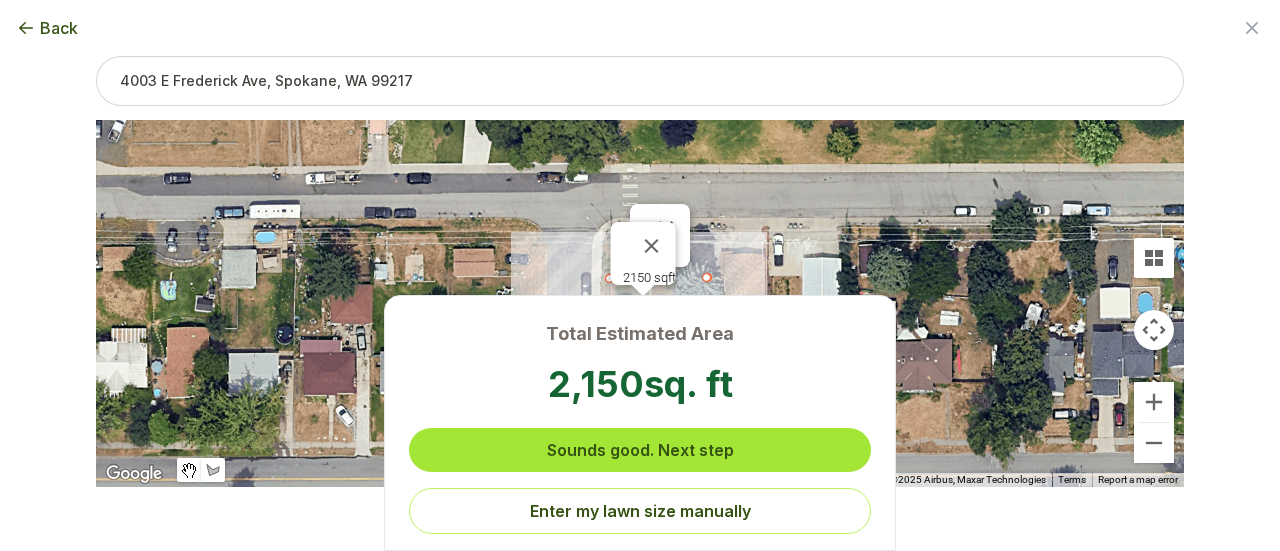click on "Sounds good. Next step" at bounding box center [640, 450] 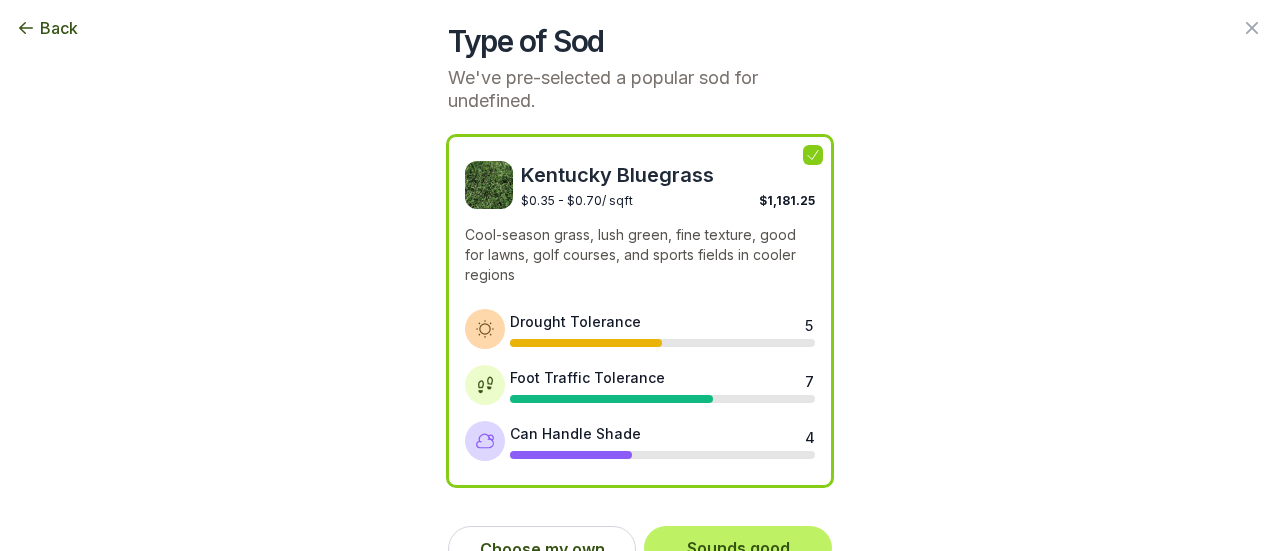 scroll, scrollTop: 100, scrollLeft: 0, axis: vertical 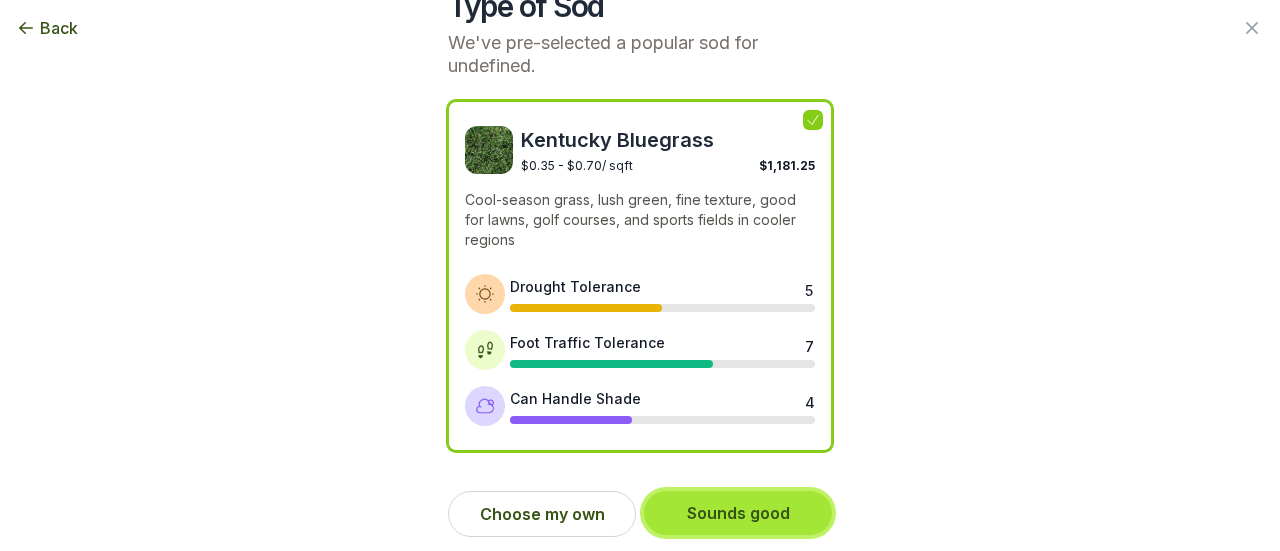 click on "Sounds good" at bounding box center (738, 513) 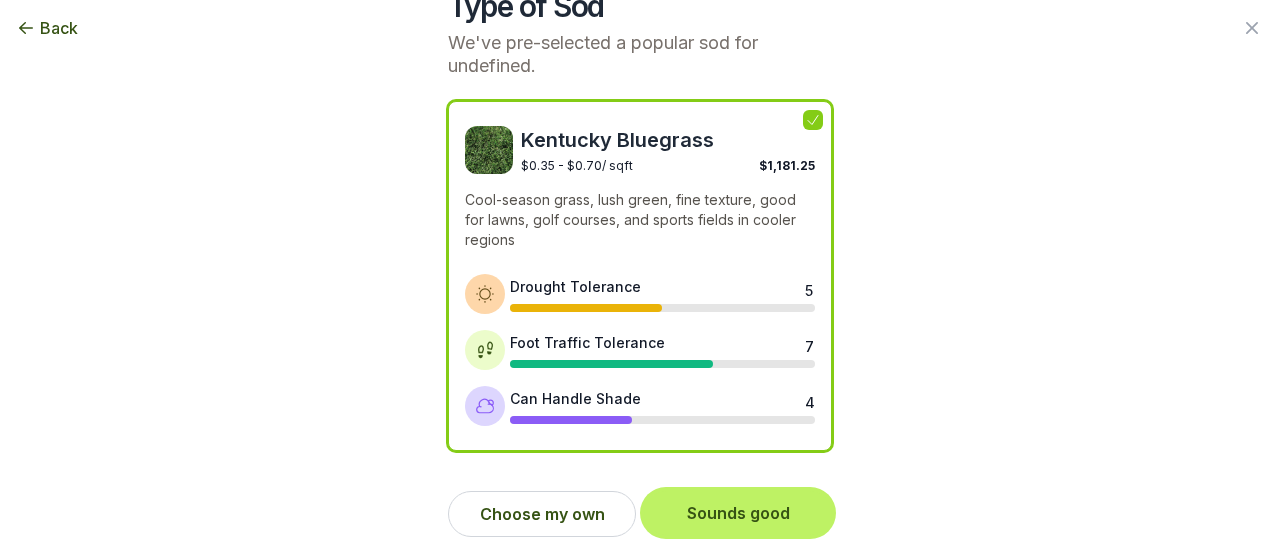 scroll, scrollTop: 0, scrollLeft: 0, axis: both 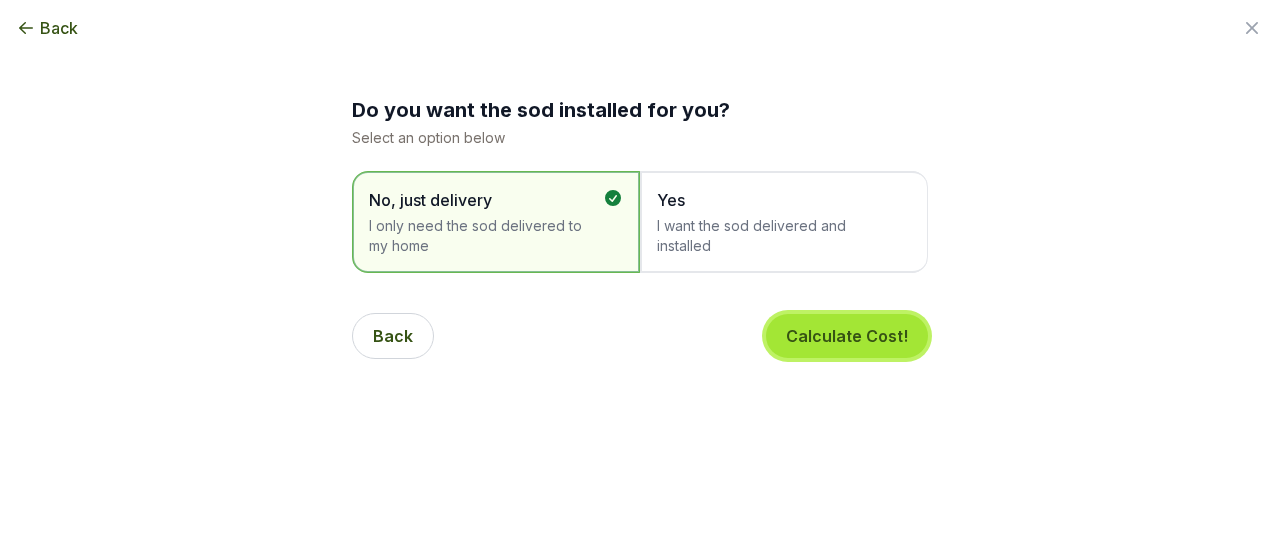 click on "Calculate Cost!" at bounding box center (847, 336) 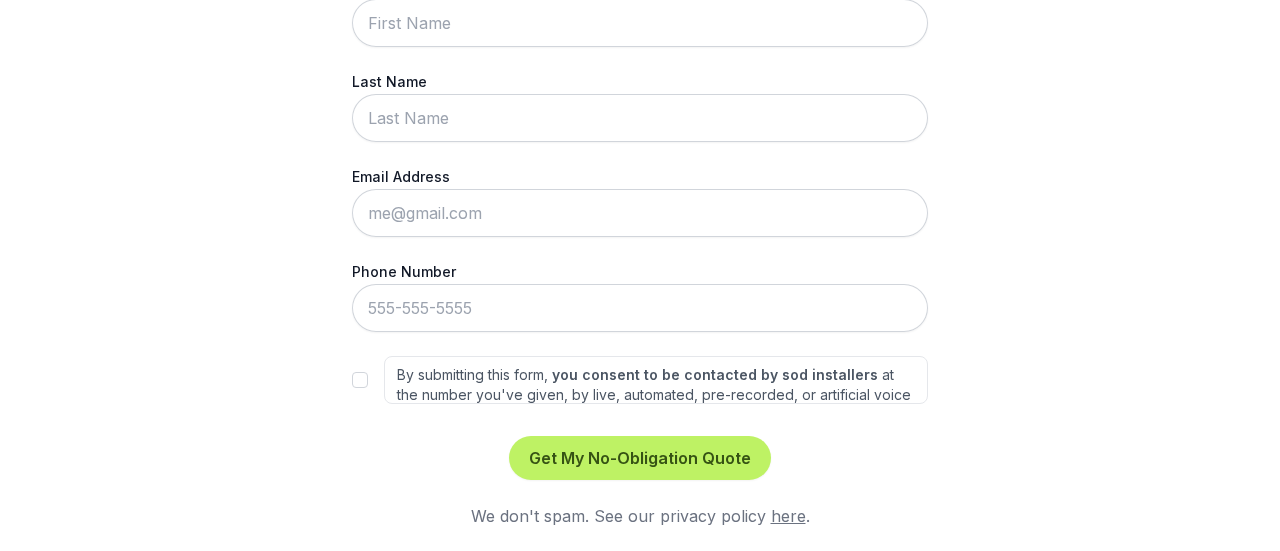 scroll, scrollTop: 0, scrollLeft: 0, axis: both 